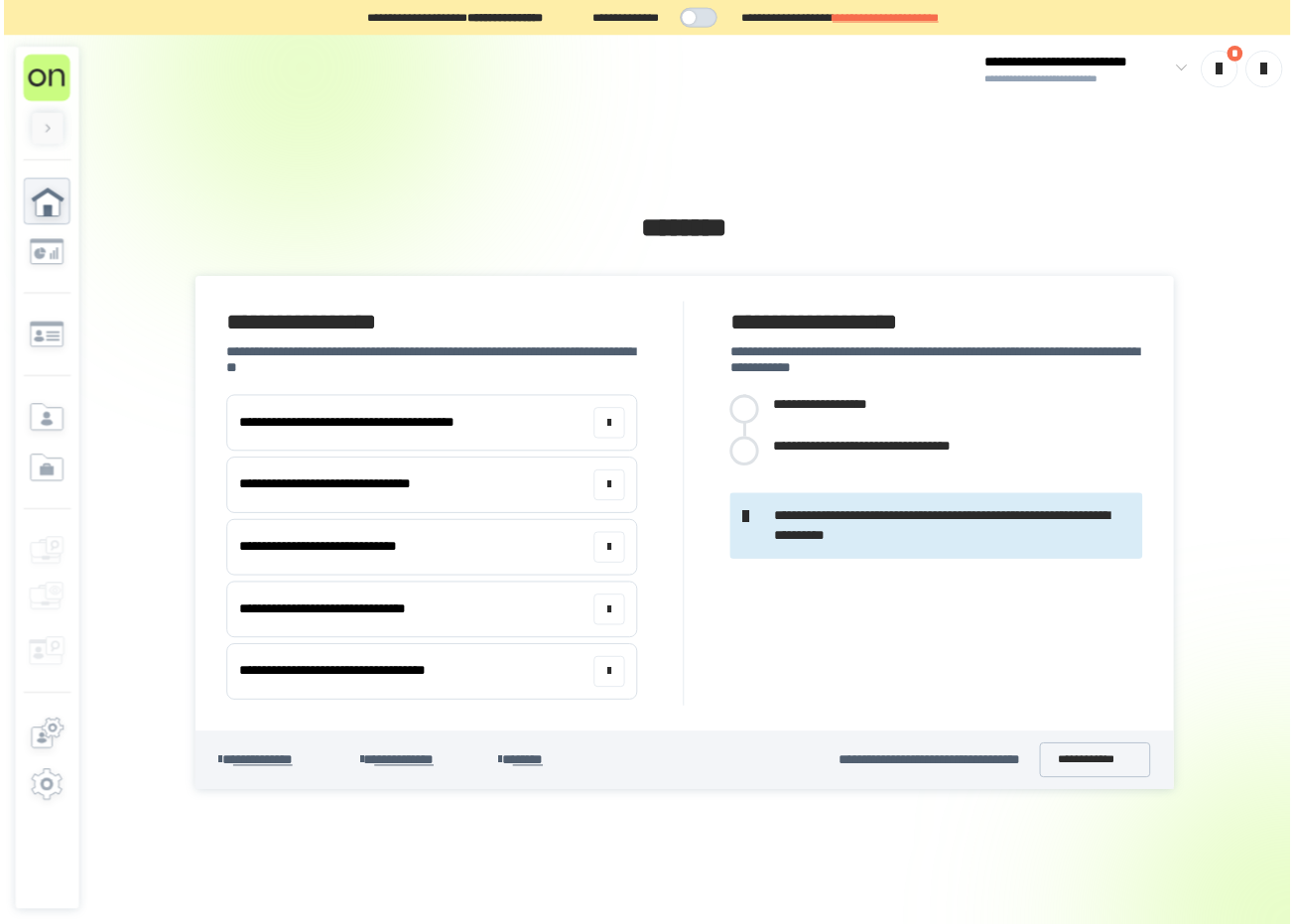 scroll, scrollTop: 0, scrollLeft: 0, axis: both 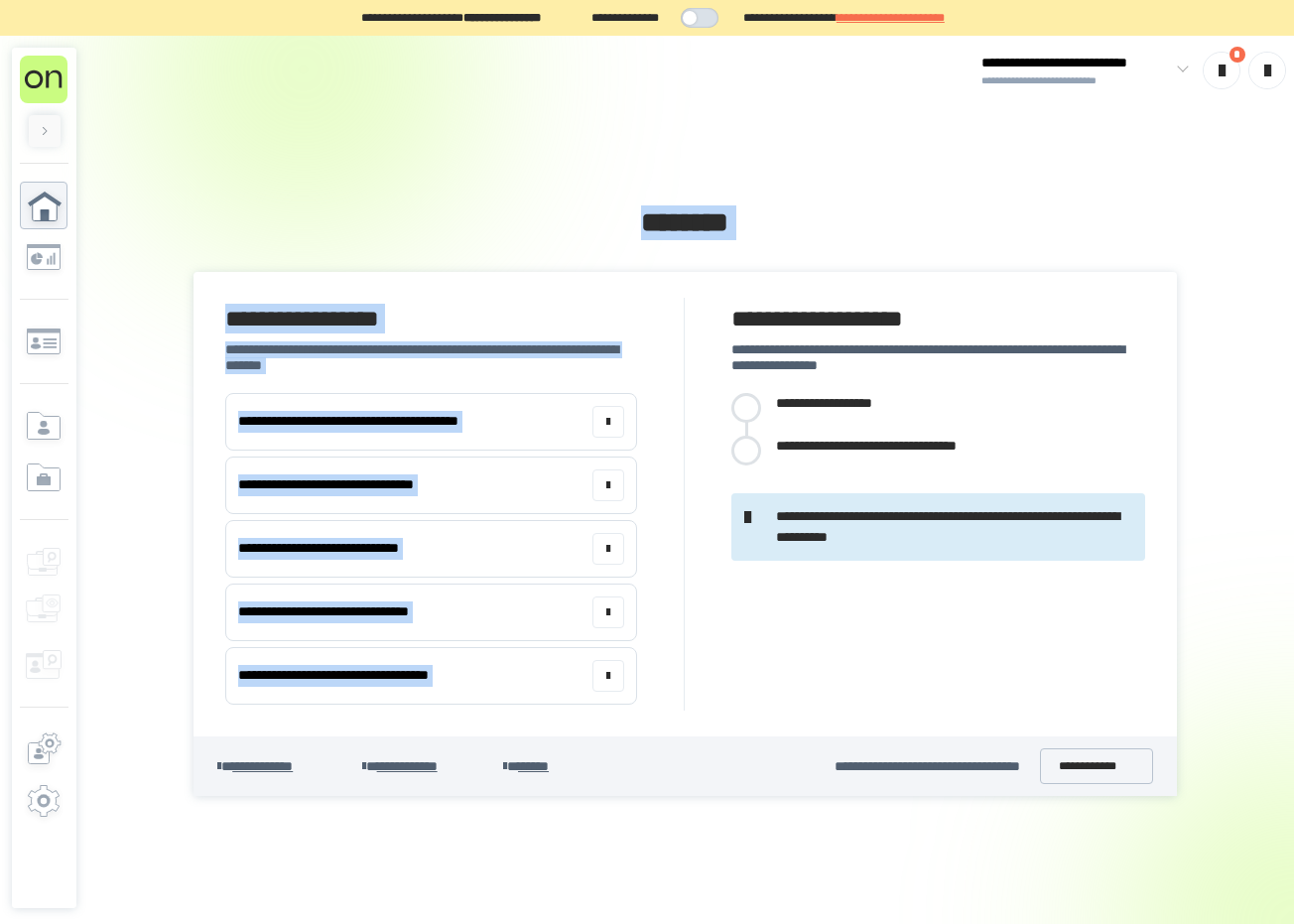 drag, startPoint x: 934, startPoint y: 279, endPoint x: 1112, endPoint y: 186, distance: 200.8308 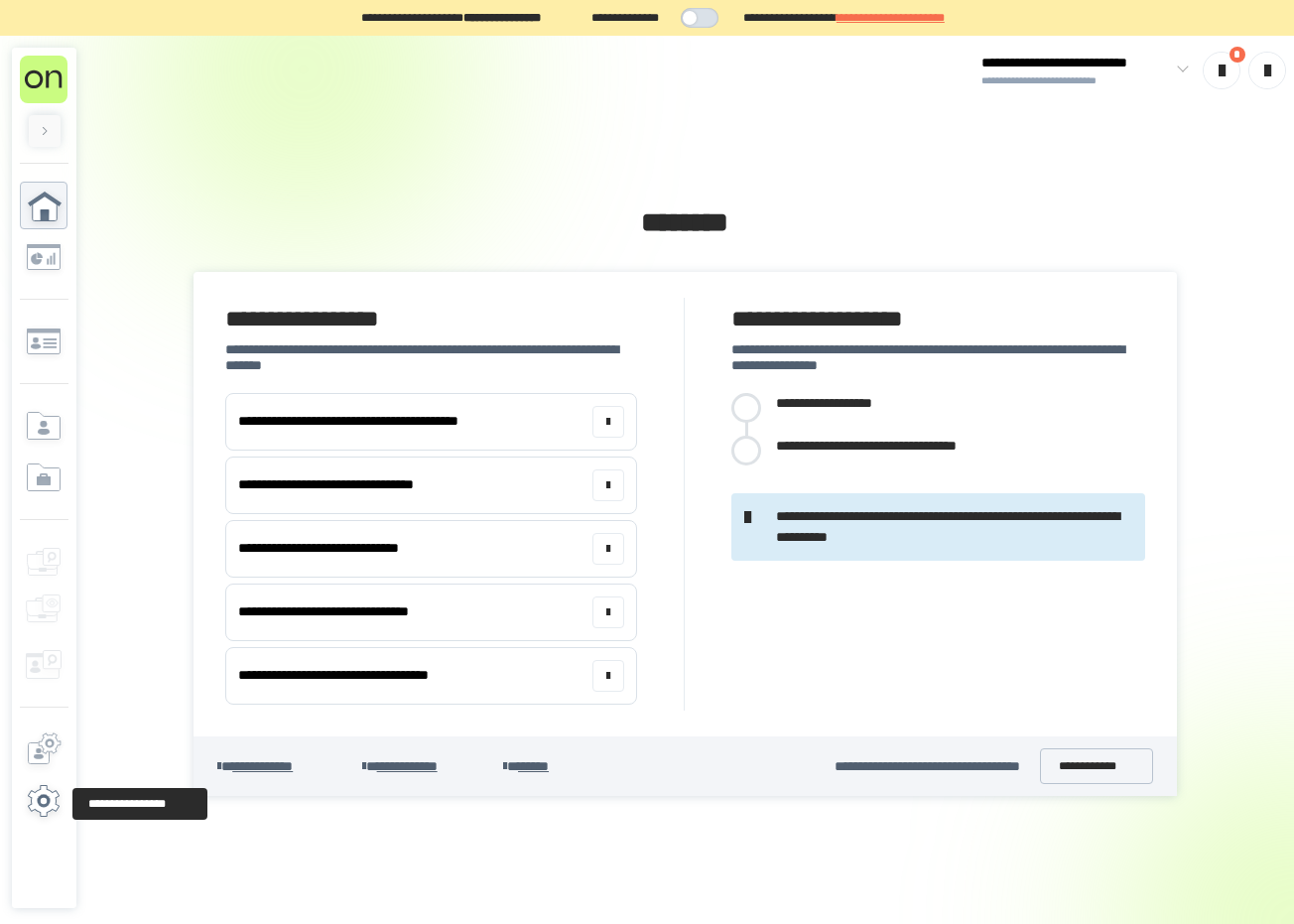 click 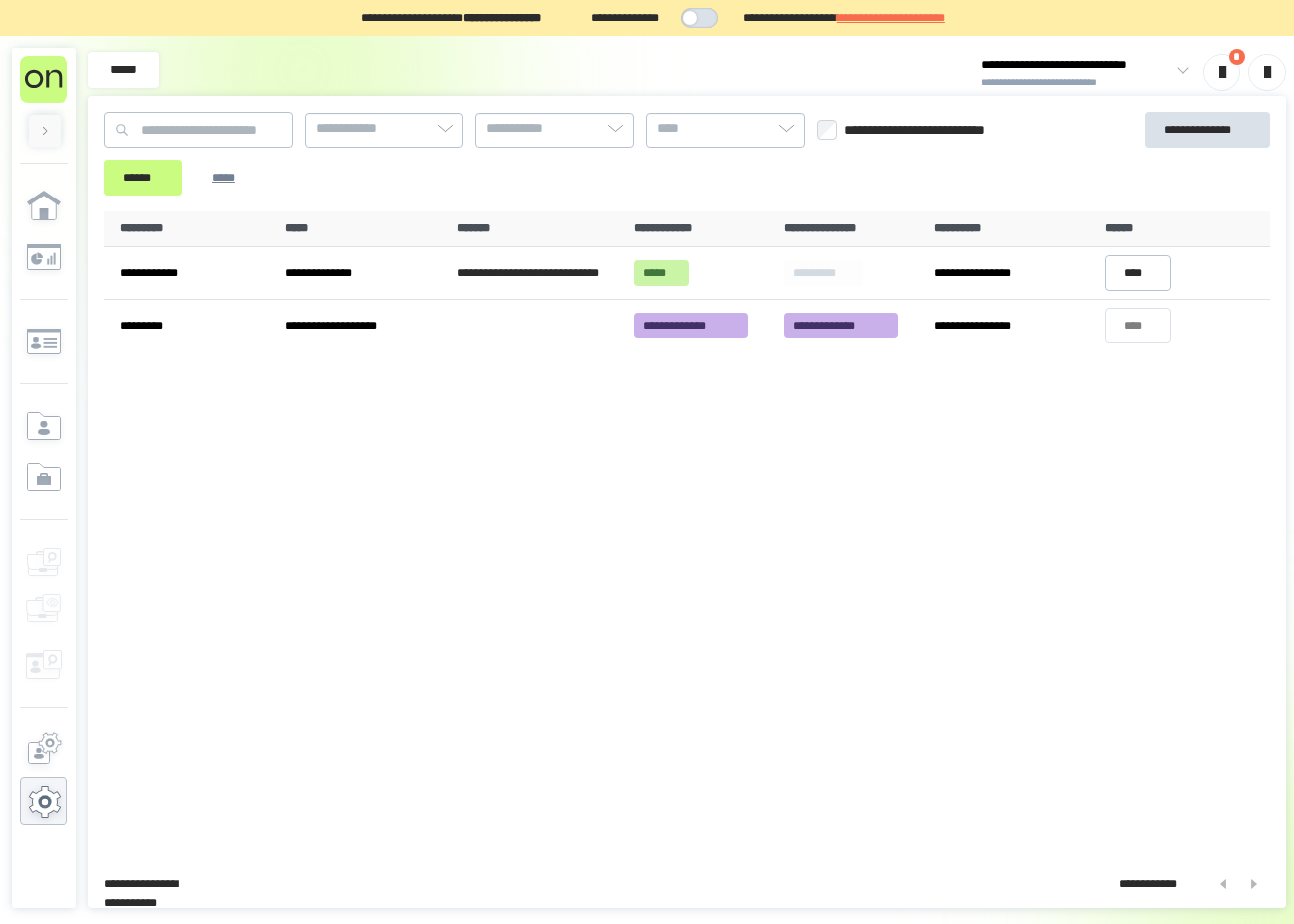 click on "**********" at bounding box center [1076, 82] 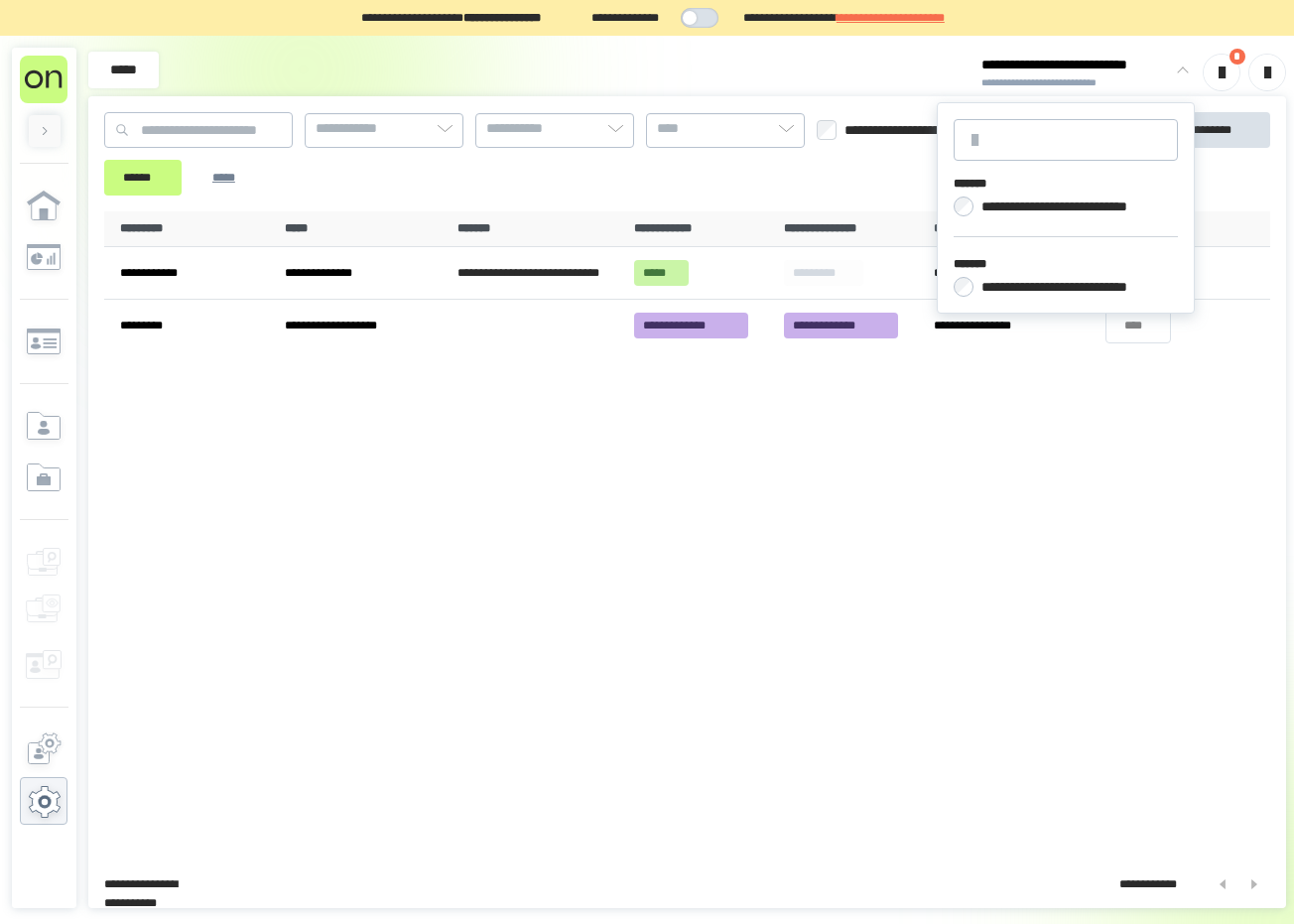 click on "**********" at bounding box center [1076, 82] 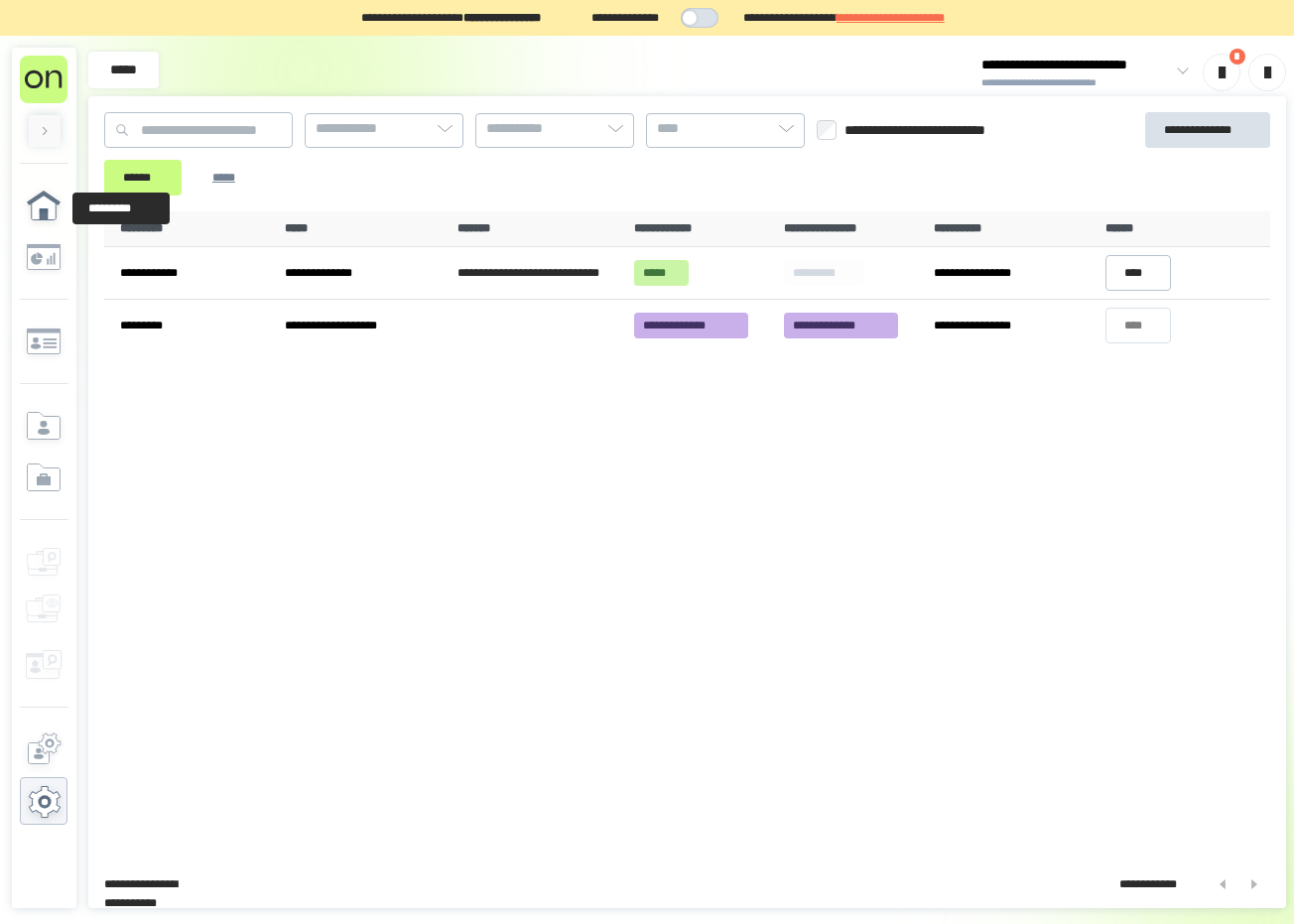 click 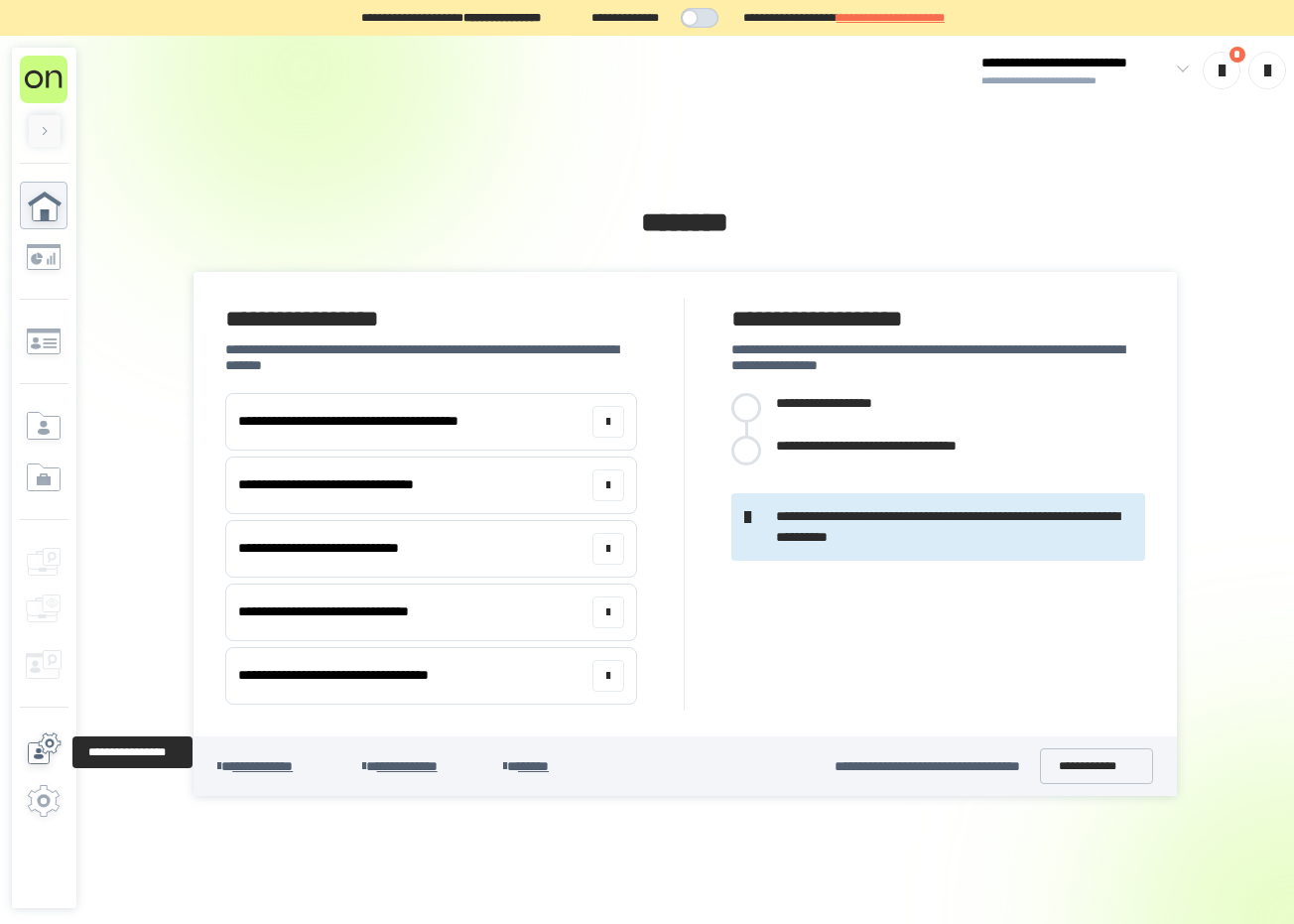 click 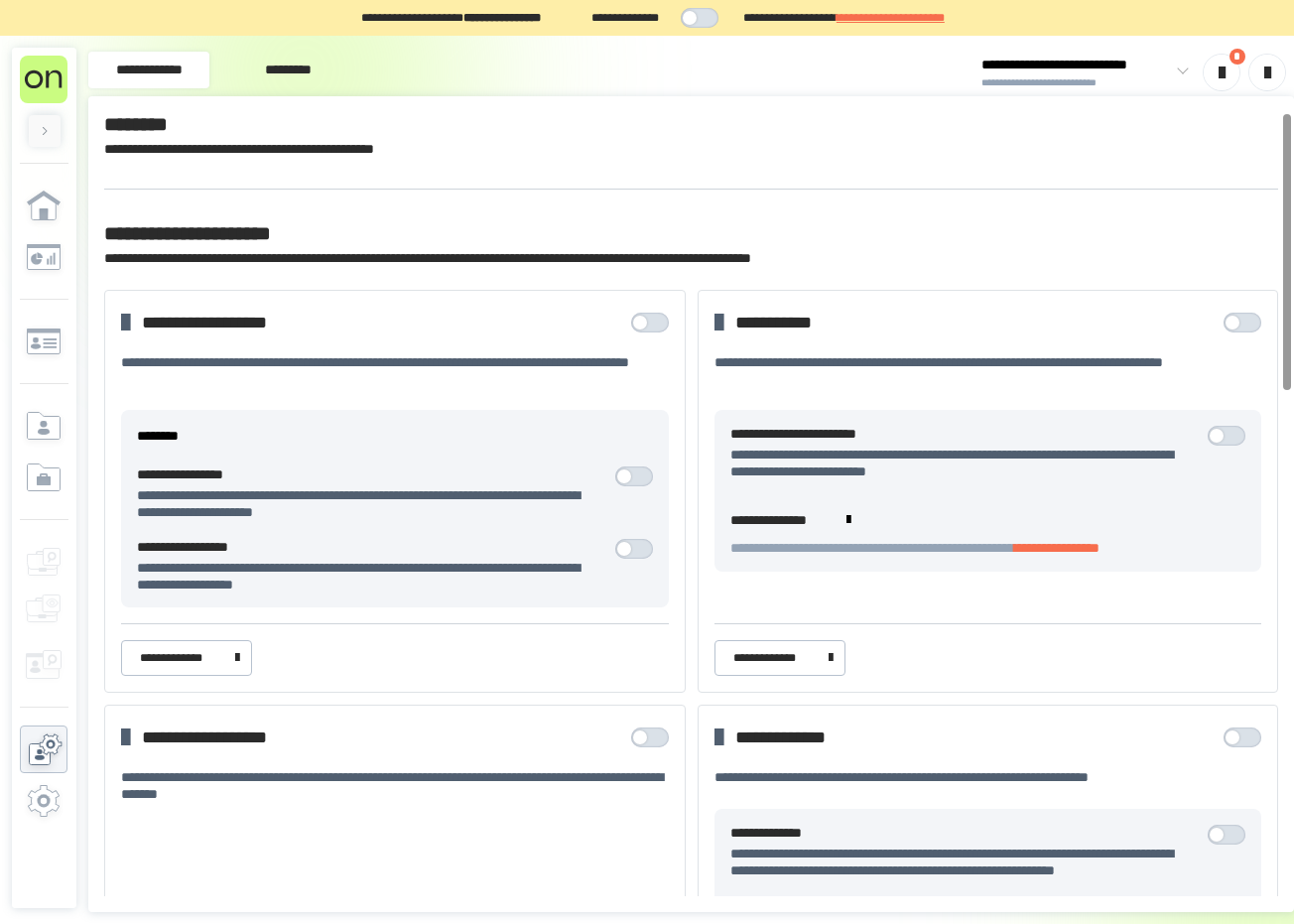 click on "*********" at bounding box center (288, 69) 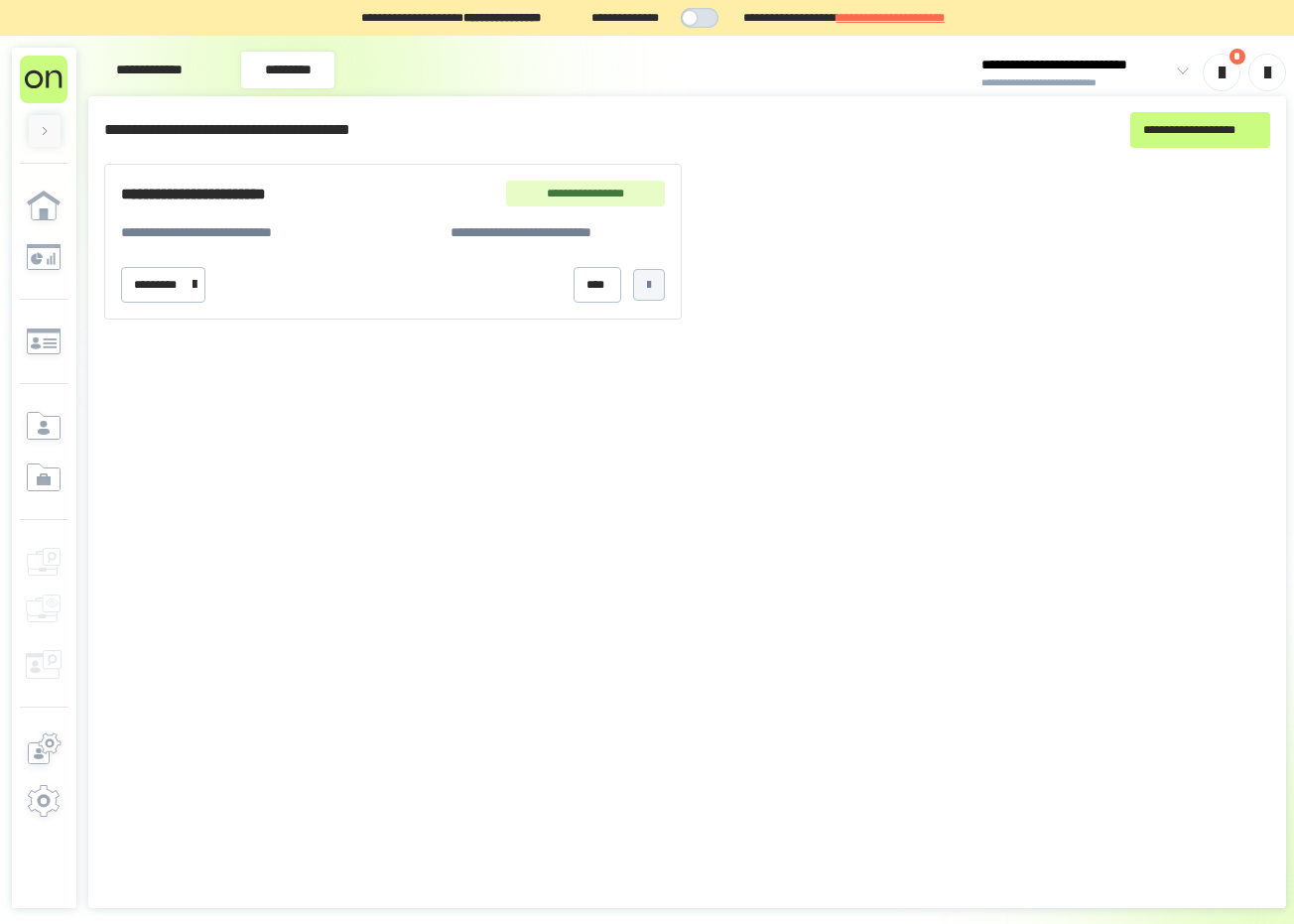 click at bounding box center (649, 285) 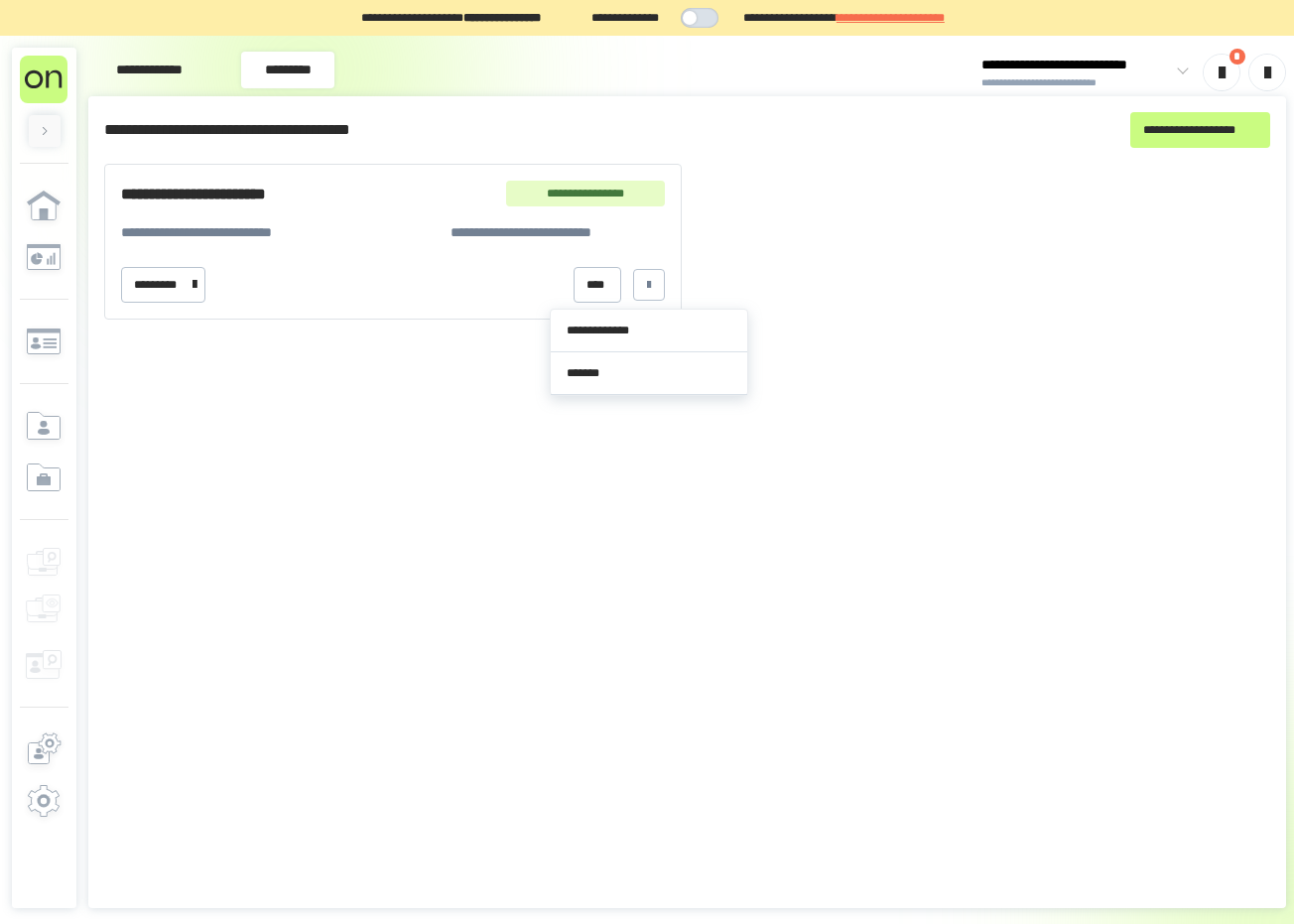 click on "[FIRST] [LAST] [STREET] [CITY] [STATE] [POSTAL_CODE] [COUNTRY] [PHONE]" at bounding box center [687, 522] 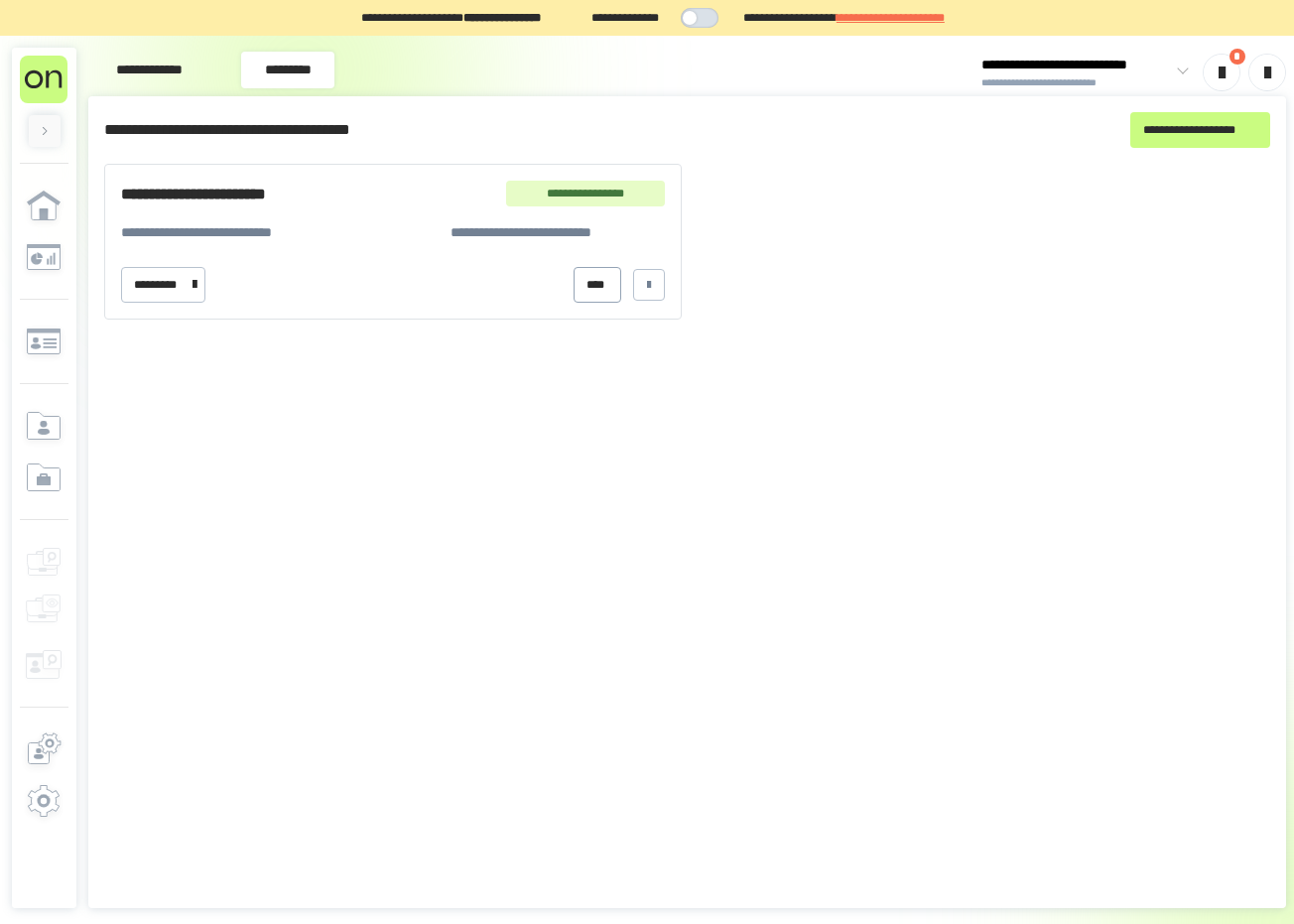 click on "****" at bounding box center (596, 285) 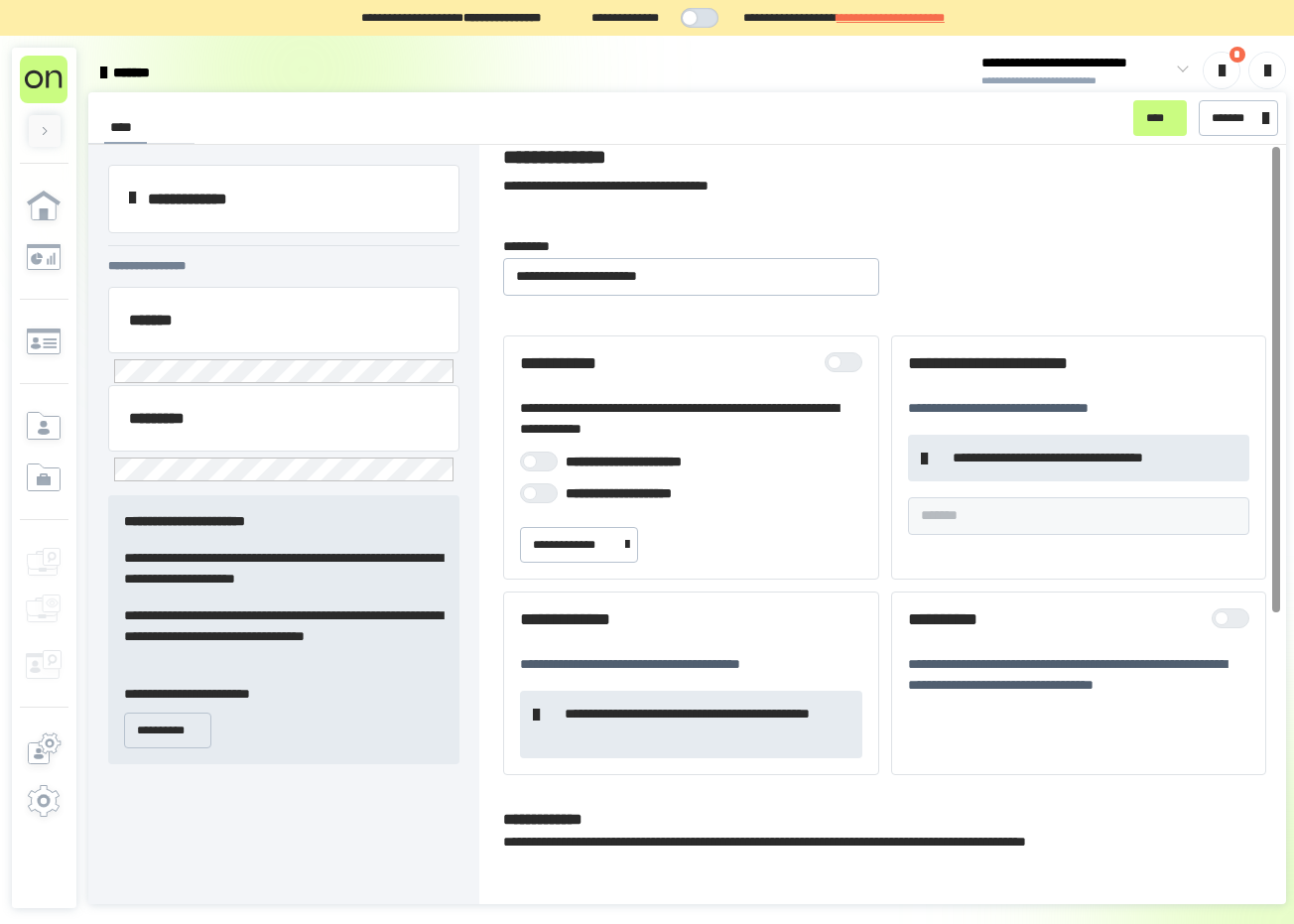 scroll, scrollTop: 0, scrollLeft: 0, axis: both 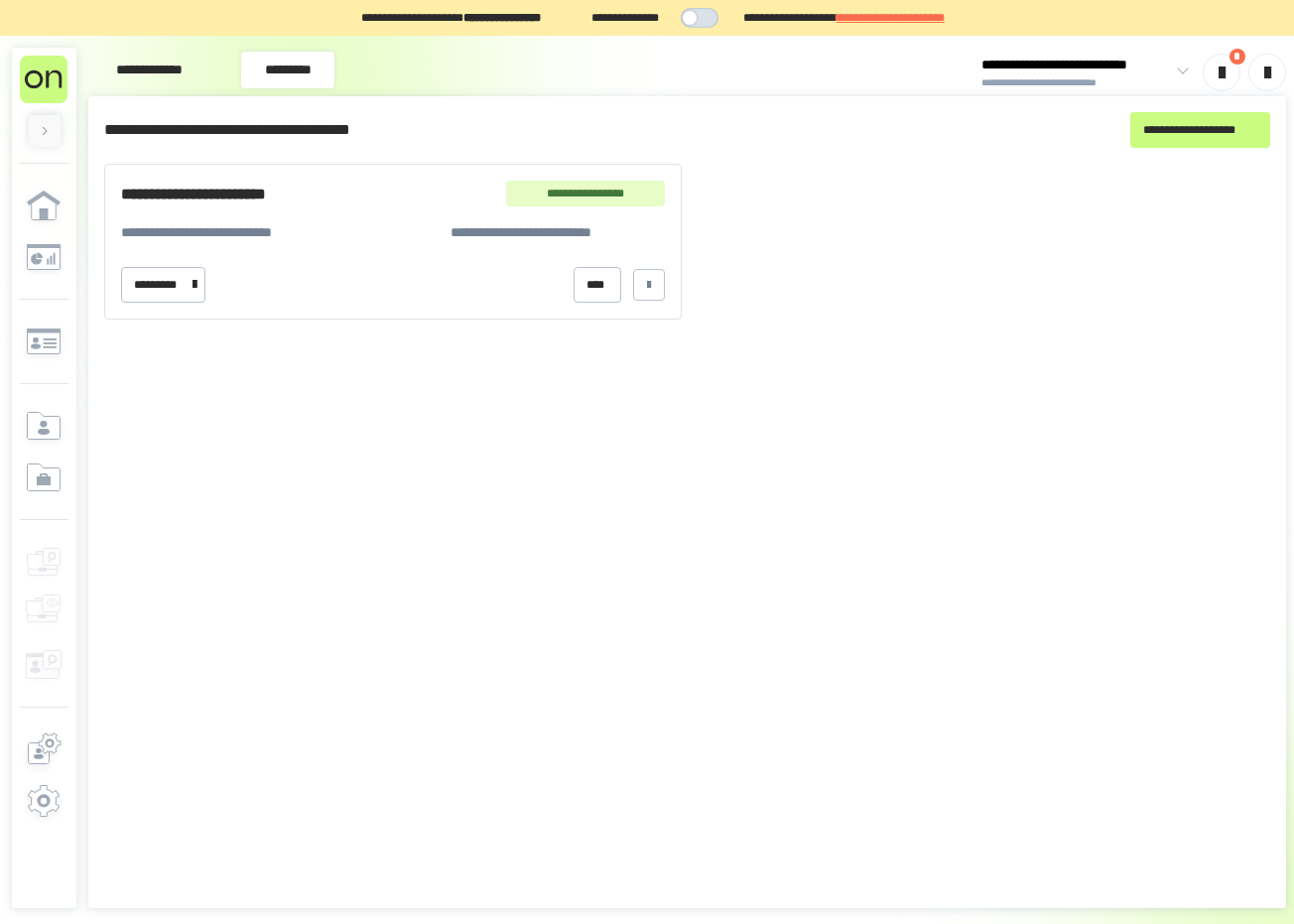 click on "**********" at bounding box center [149, 69] 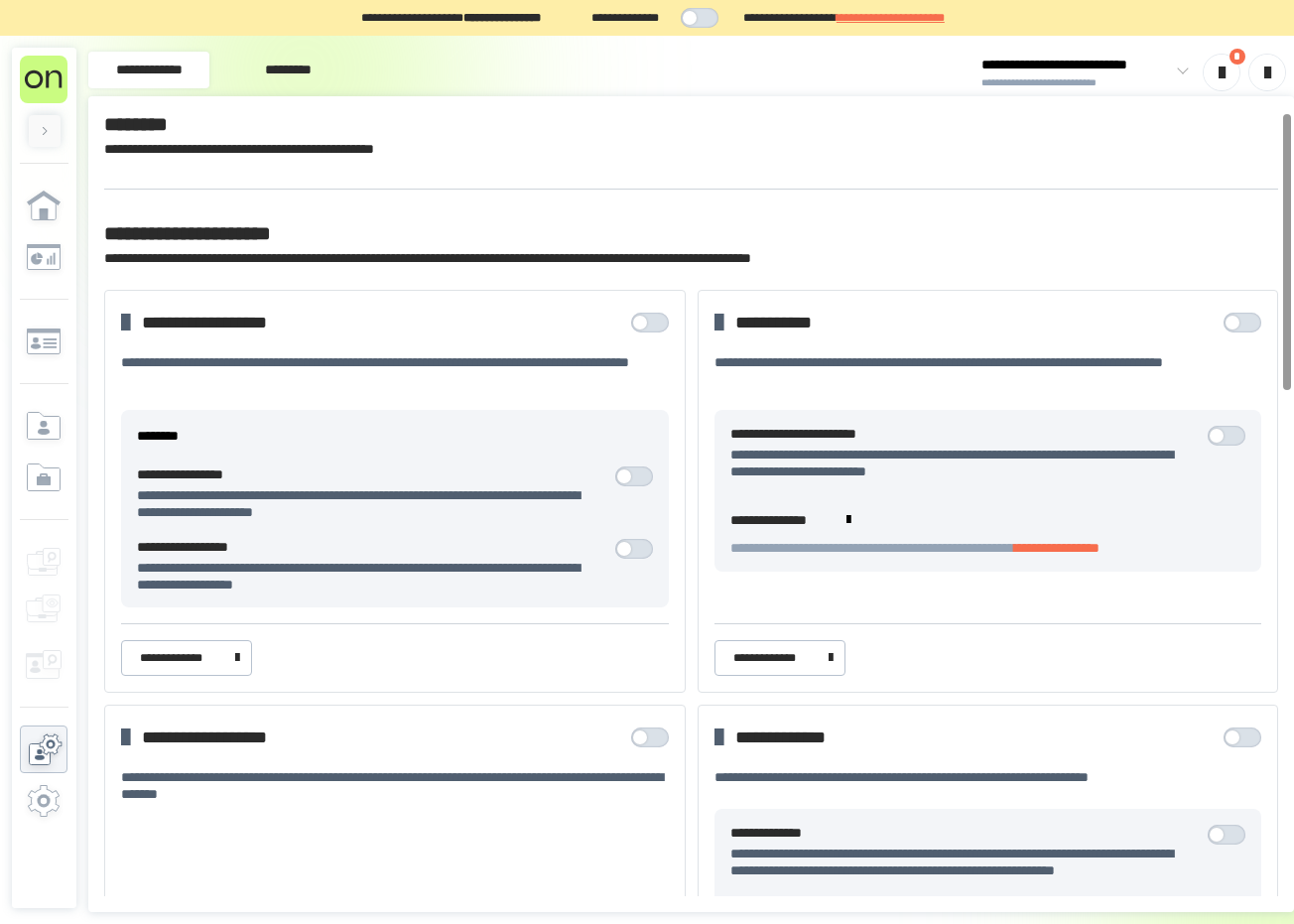 scroll, scrollTop: 0, scrollLeft: 0, axis: both 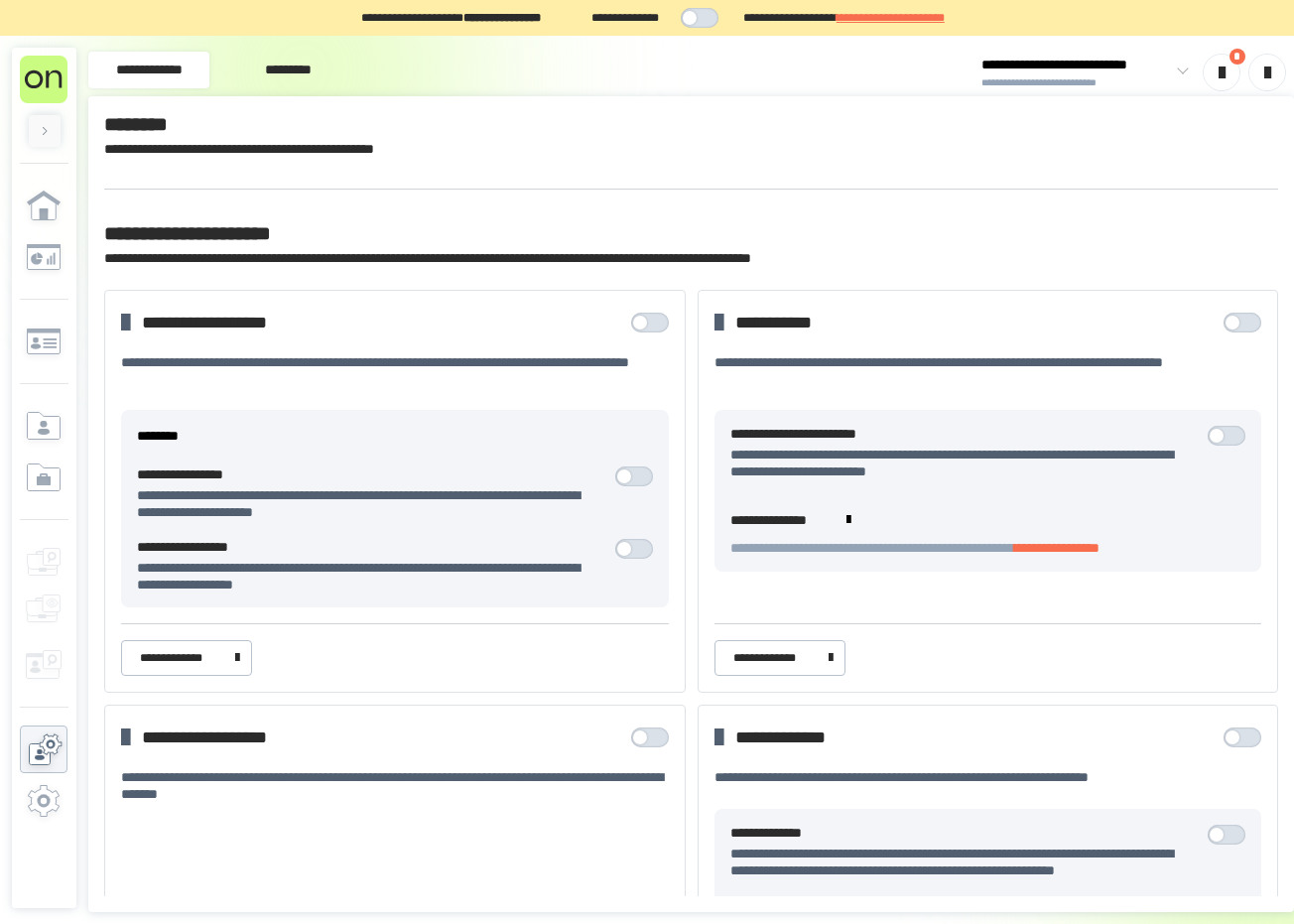 click on "**********" at bounding box center [890, 18] 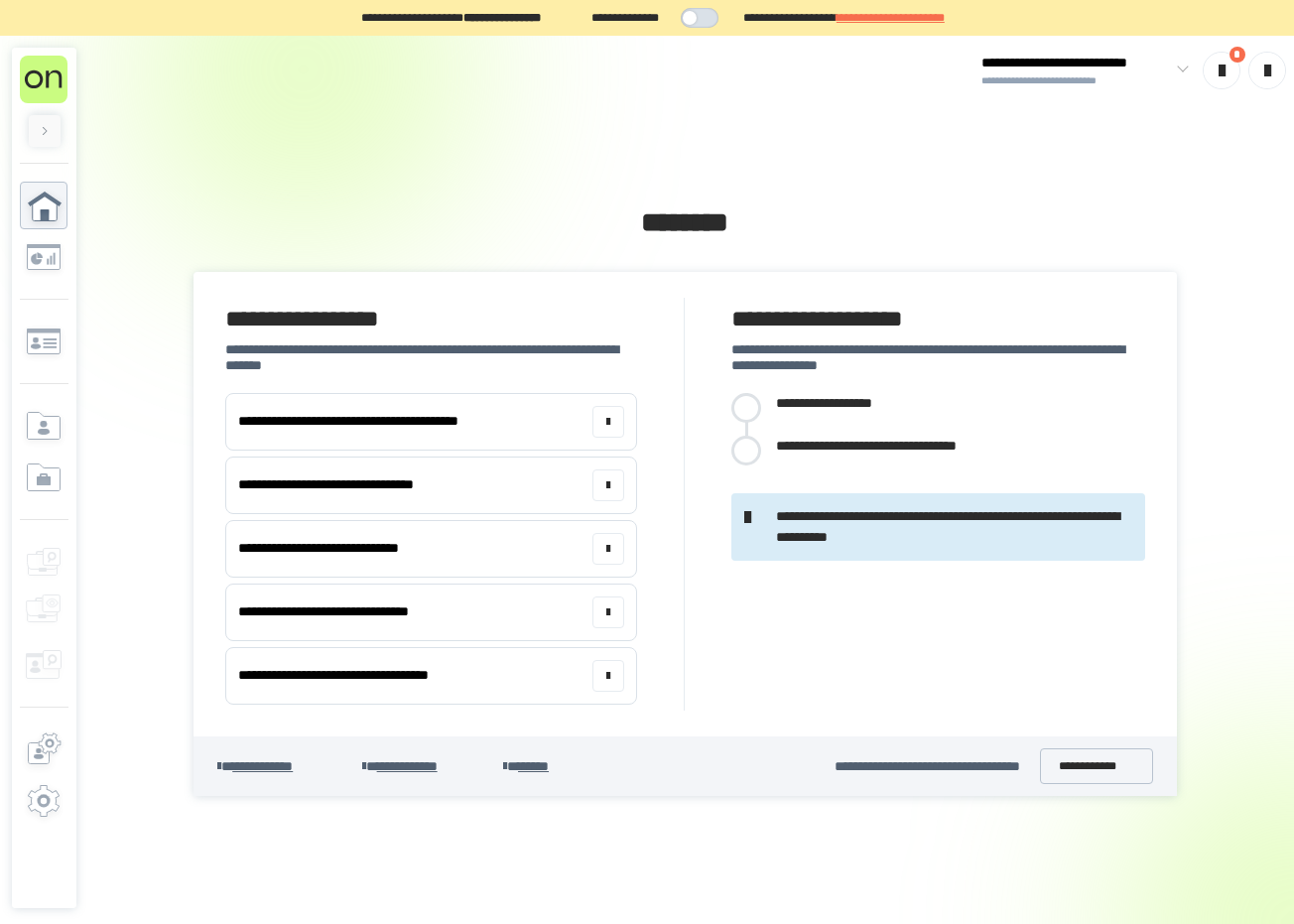 click on "[FIRST] [LAST]" at bounding box center (1084, 69) 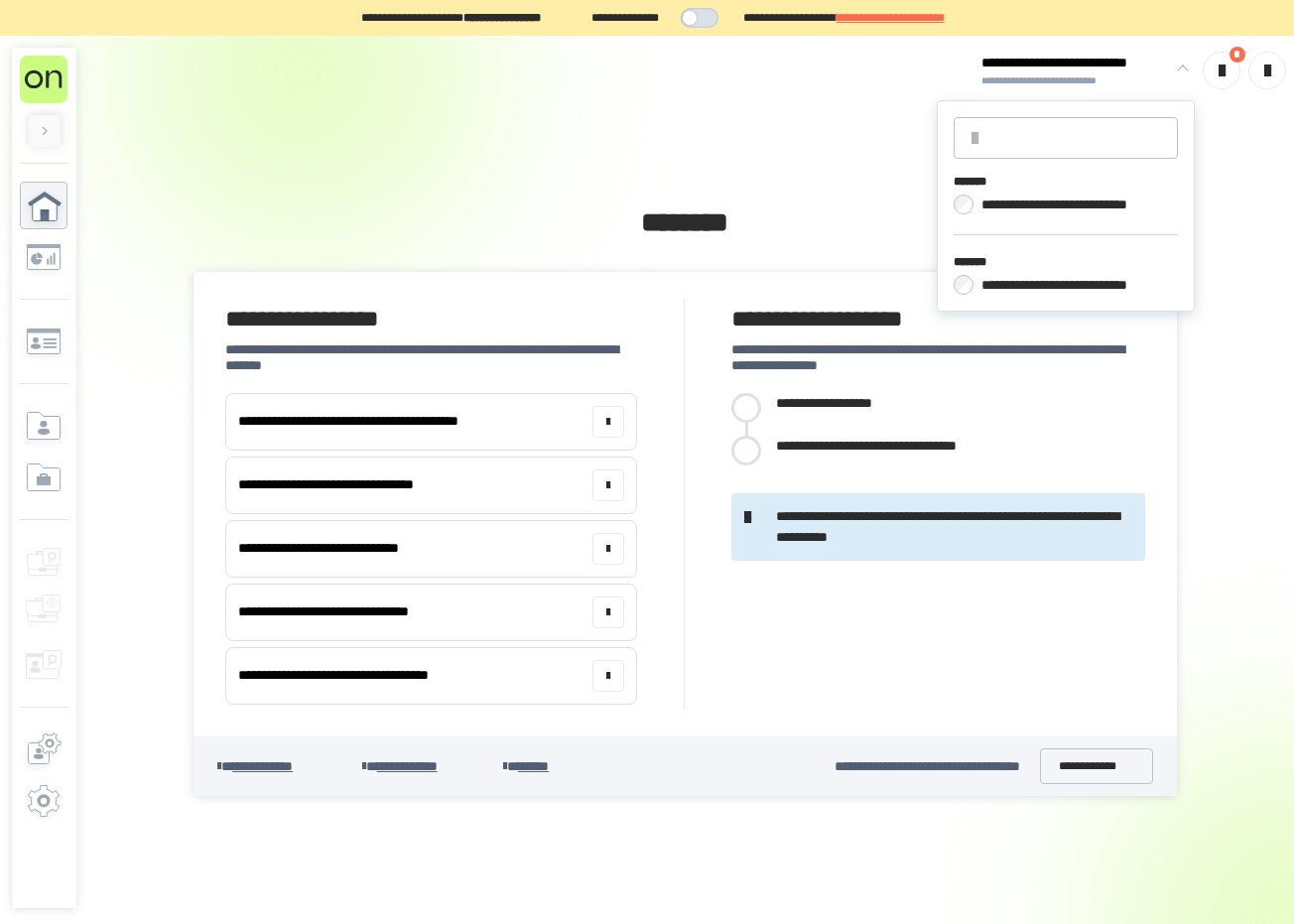 click at bounding box center [1179, 70] 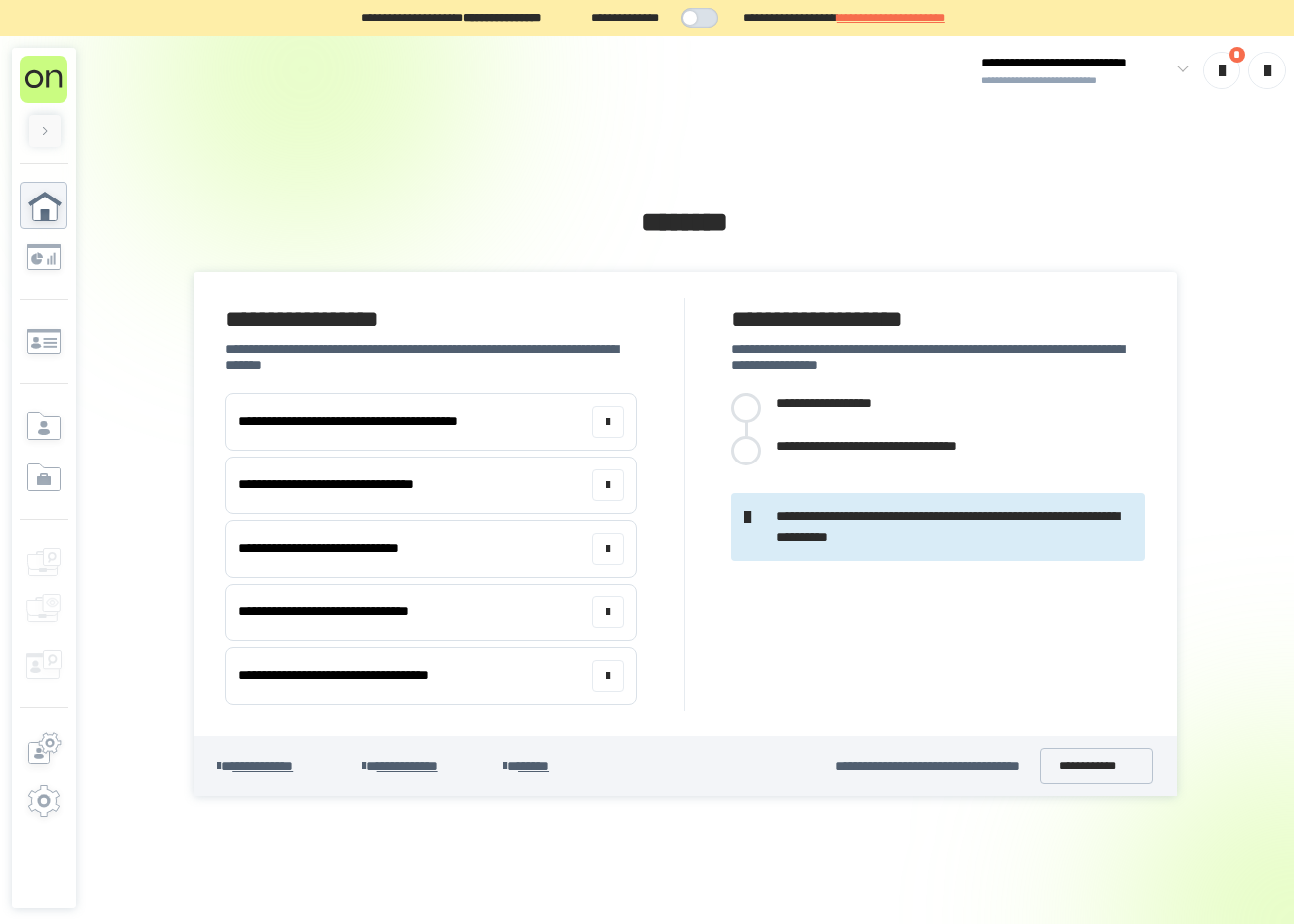 click at bounding box center [1267, 70] 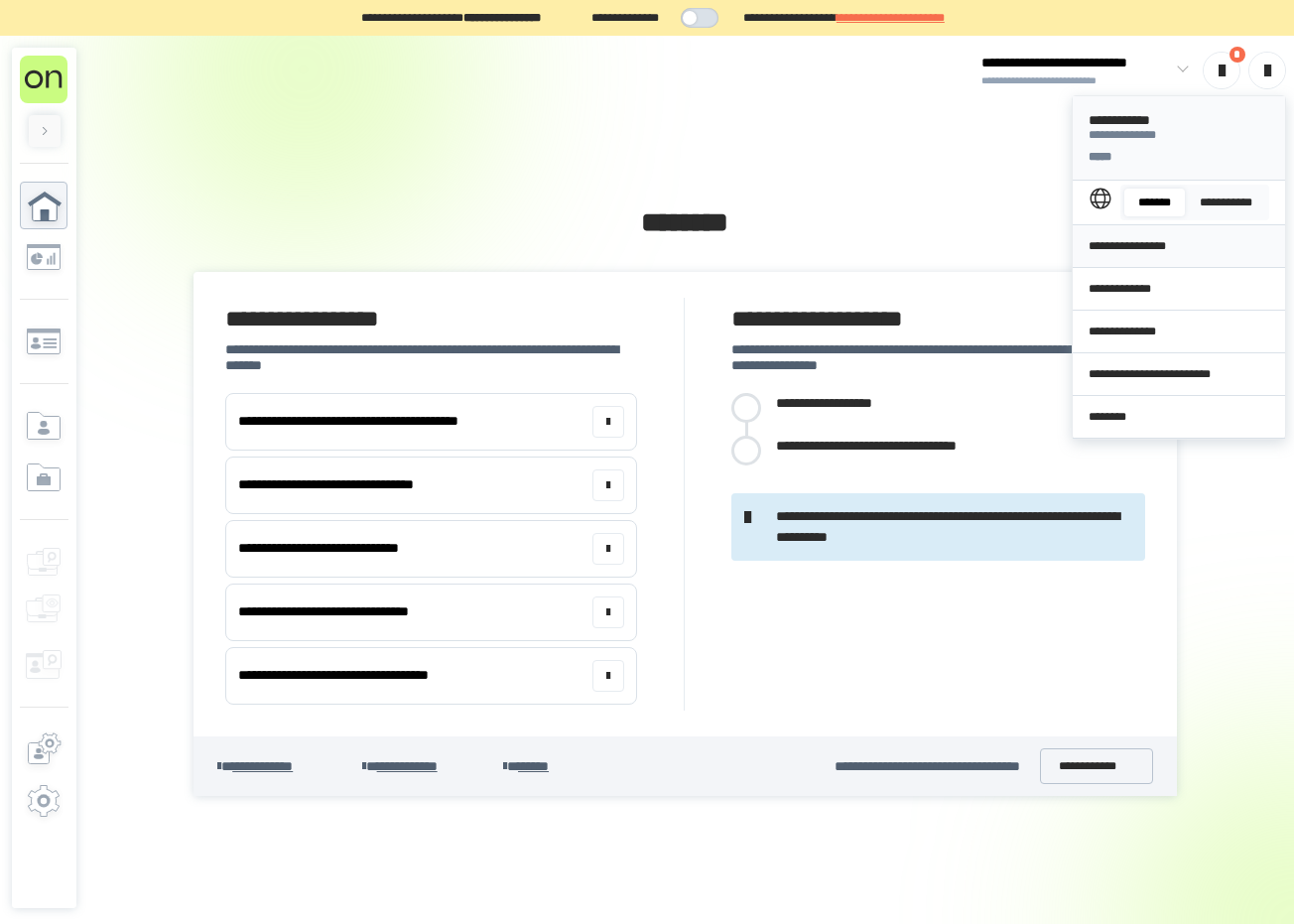 click on "**********" at bounding box center [1179, 246] 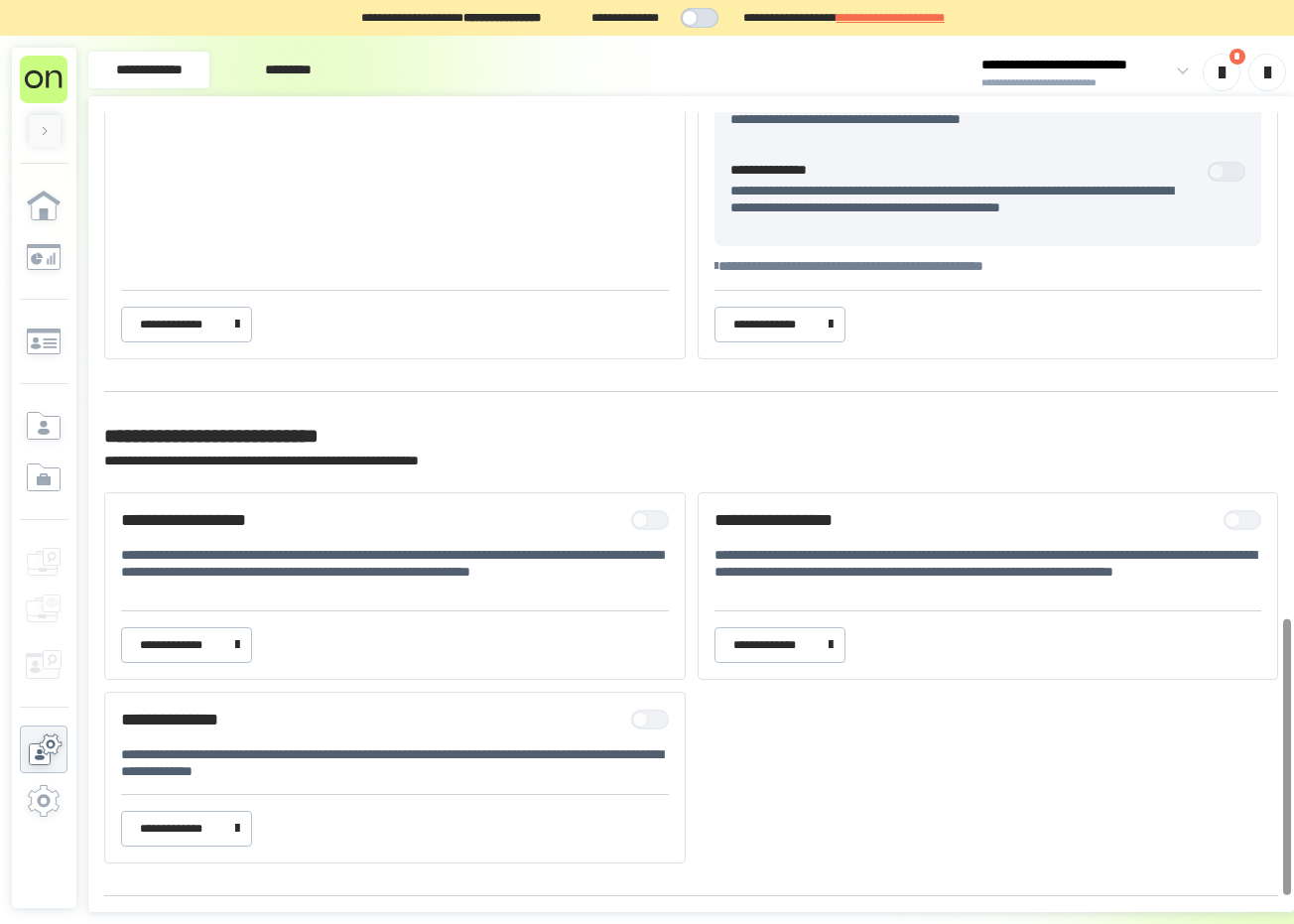 scroll, scrollTop: 1439, scrollLeft: 0, axis: vertical 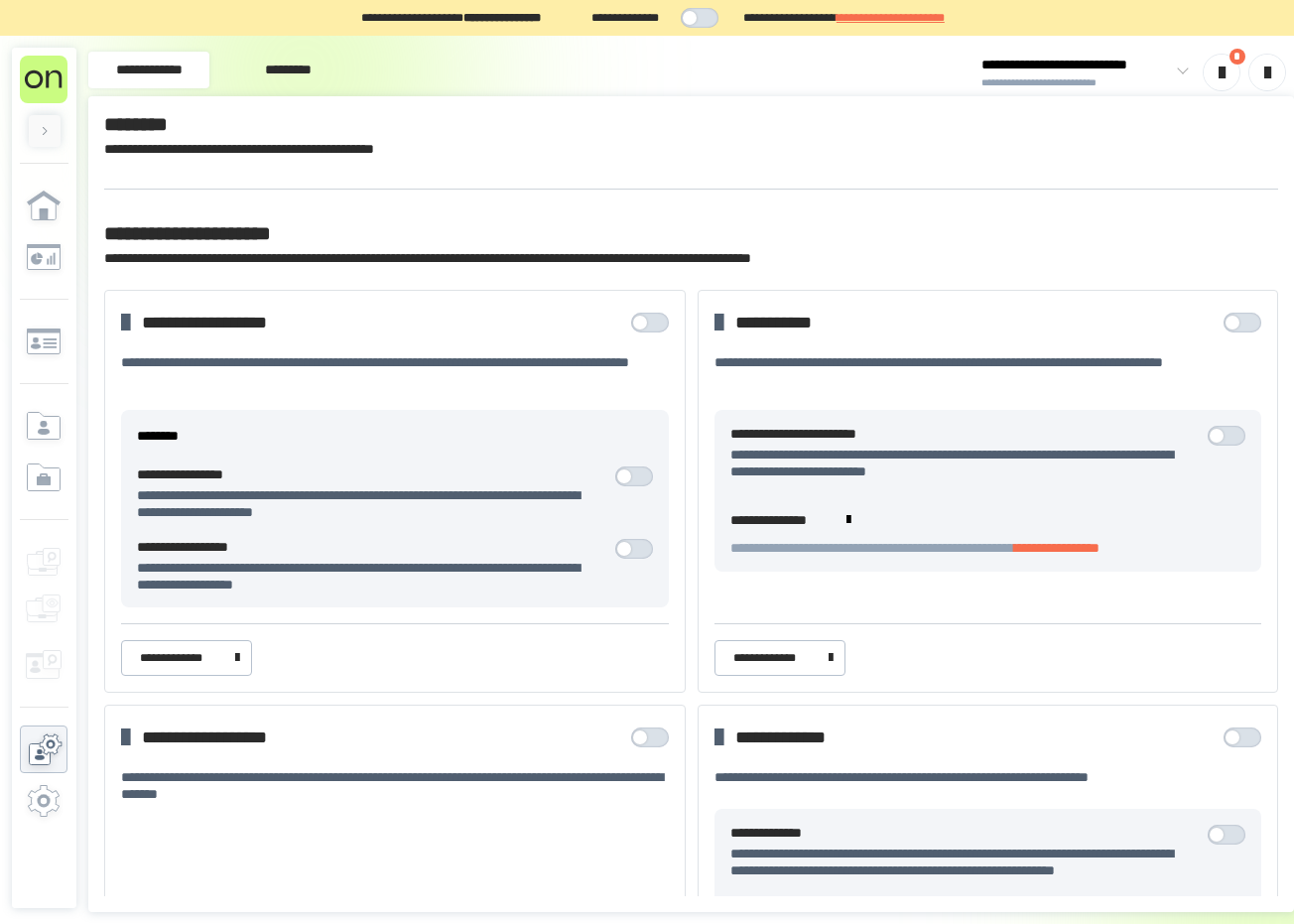 click at bounding box center [1222, 72] 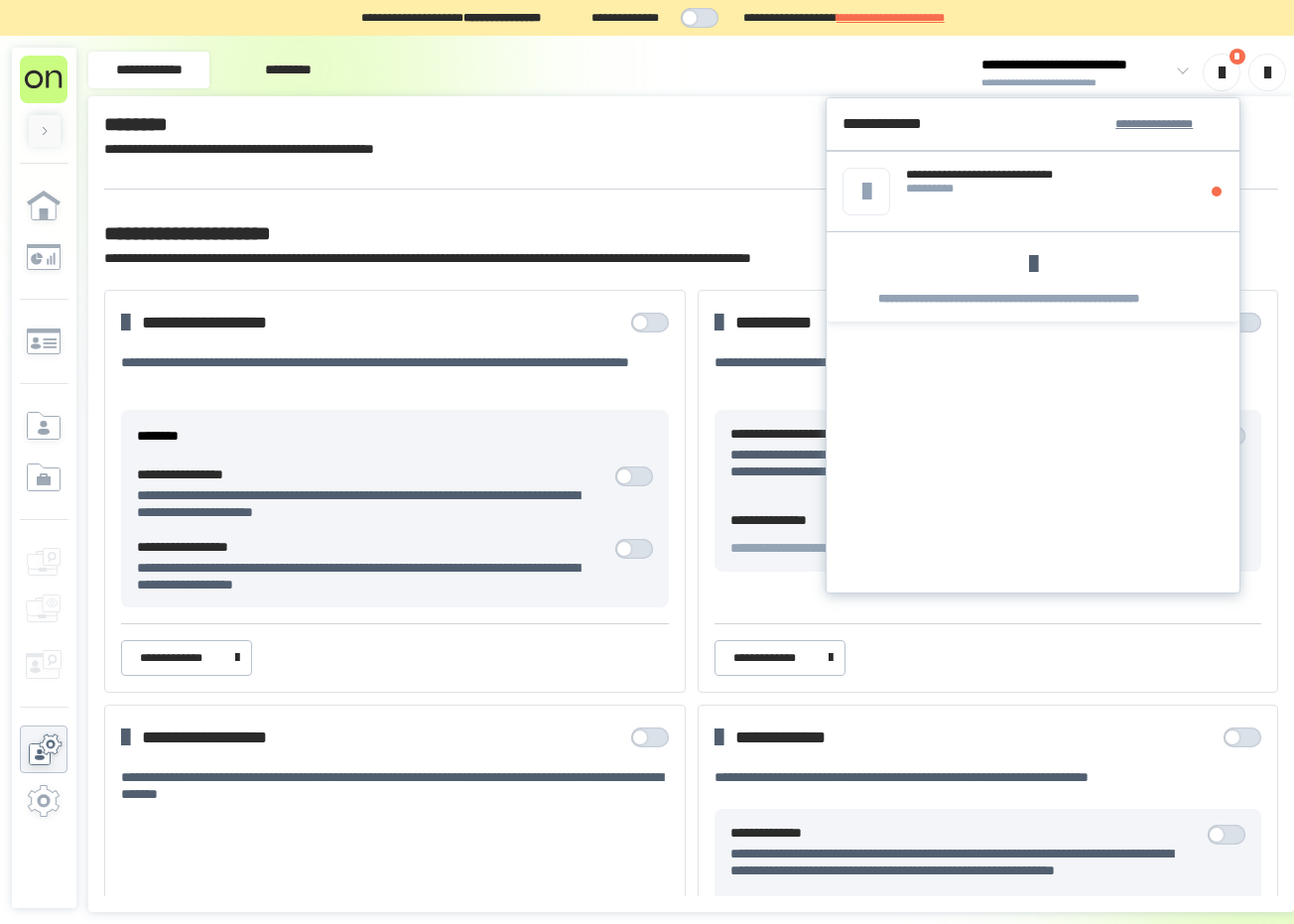 click at bounding box center (1222, 72) 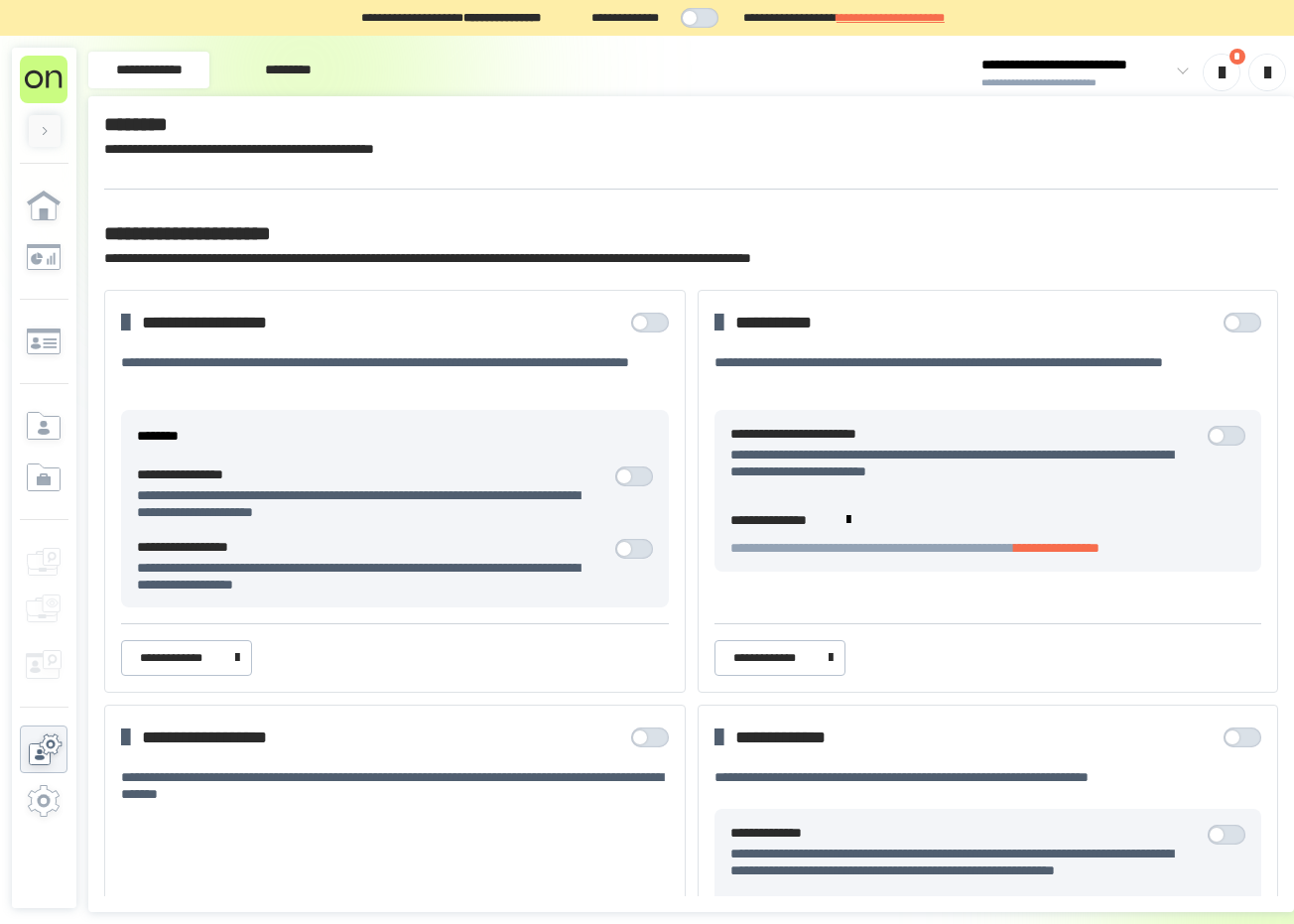 click at bounding box center (1179, 72) 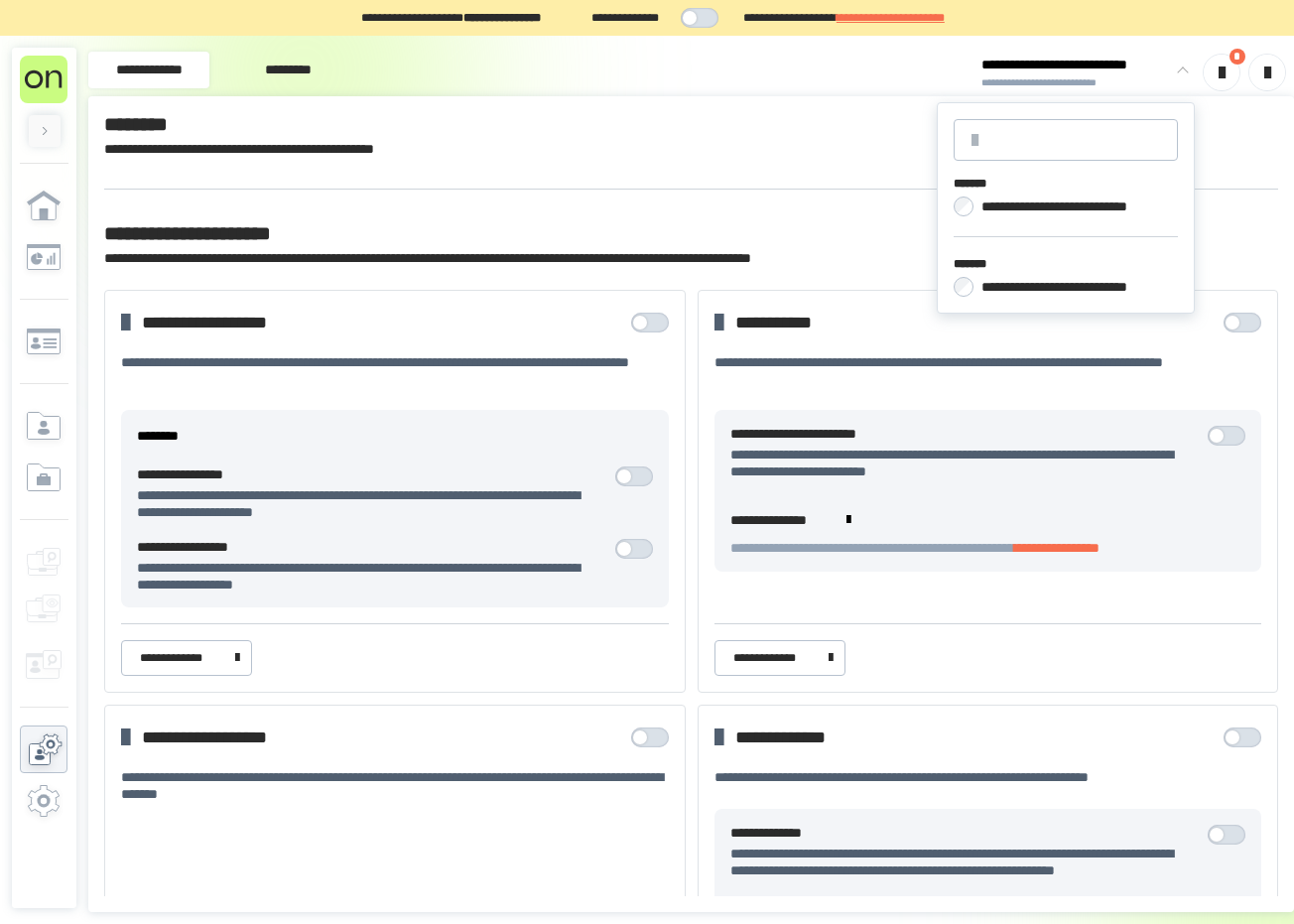 click on "**********" at bounding box center [1072, 206] 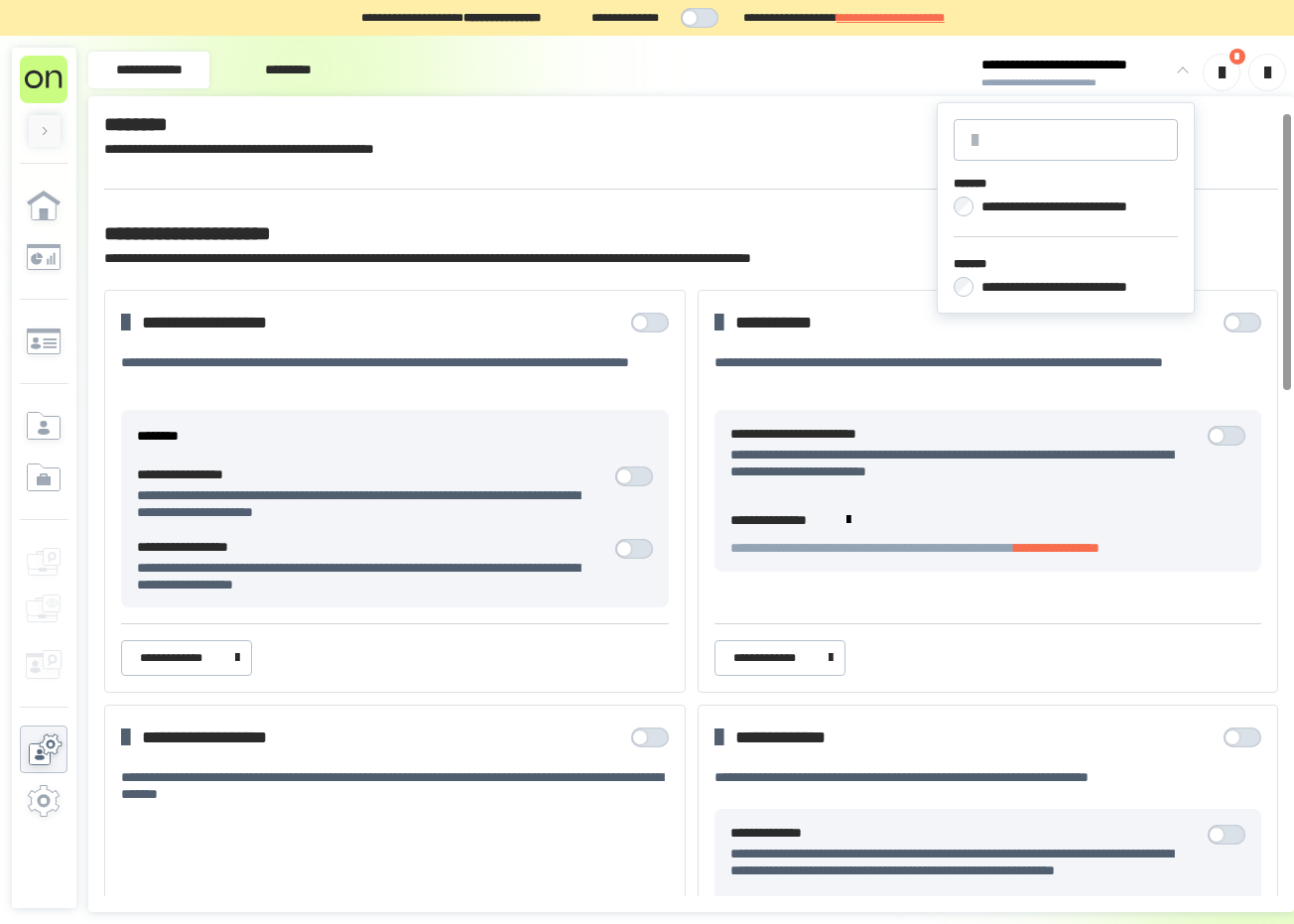 click on "[FIRST] [LAST] [STREET] [CITY] [STATE] [POSTAL_CODE] [COUNTRY] [PHONE] [EMAIL] [CREDIT_CARD] [EXPIRY_DATE] [CVV] [NAME_ON_CARD] [BILLING_ADDRESS] [BILLING_CITY] [BILLING_STATE] [BILLING_POSTAL_CODE] [DRIVER_LICENSE] [PASSPORT_NUMBER]" at bounding box center (691, 1224) 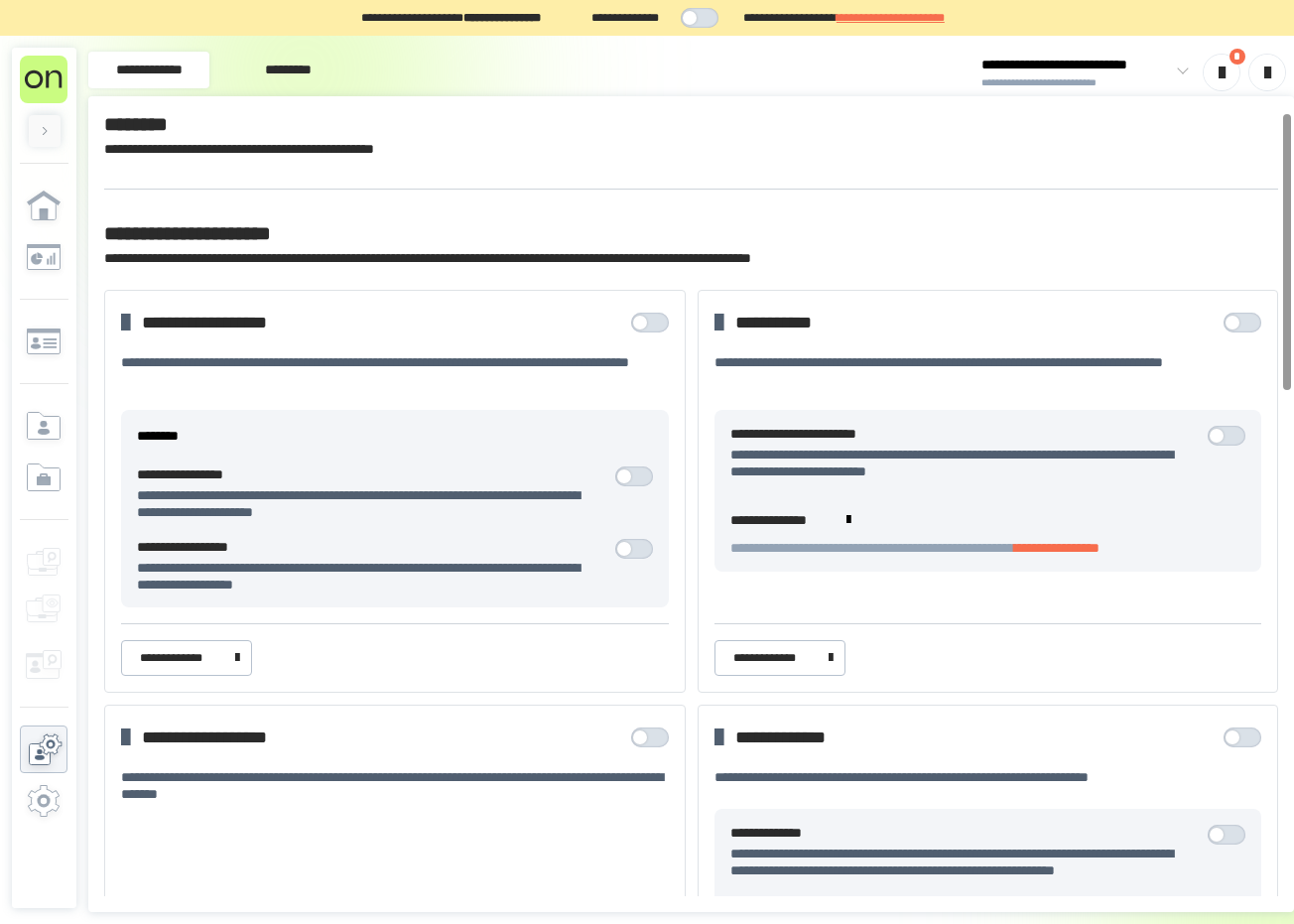 click at bounding box center (1222, 72) 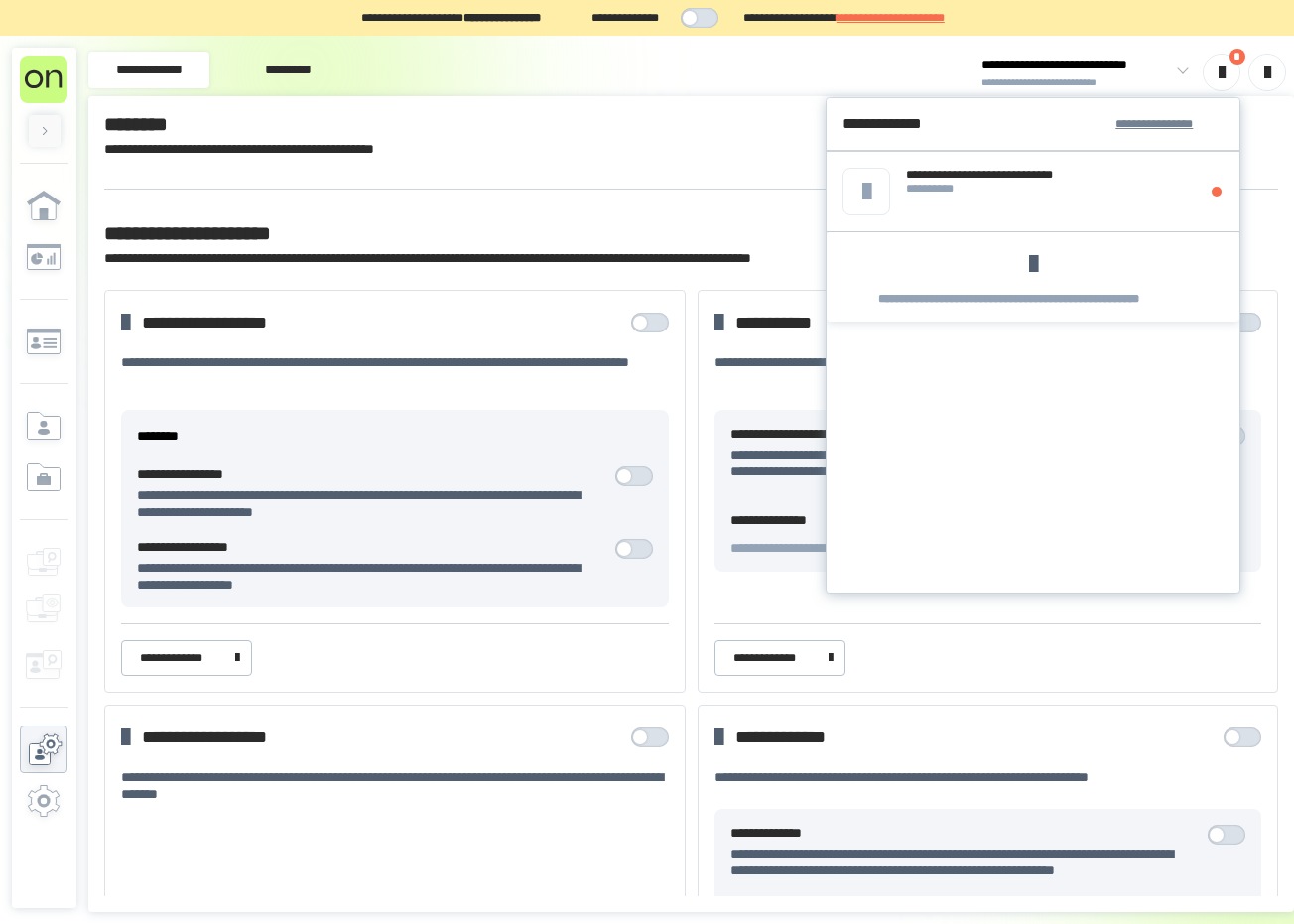 click at bounding box center [1222, 72] 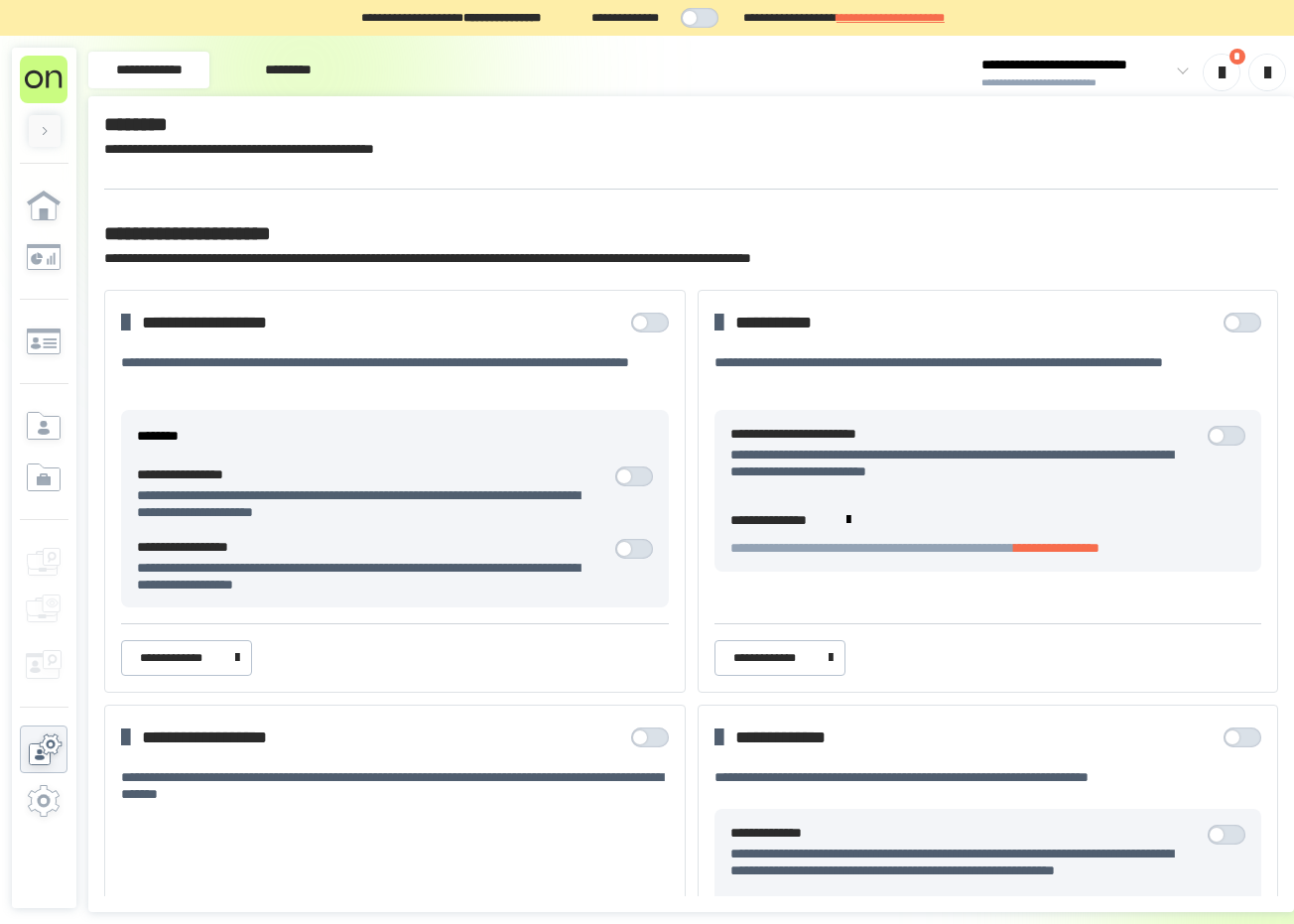 click at bounding box center (1179, 72) 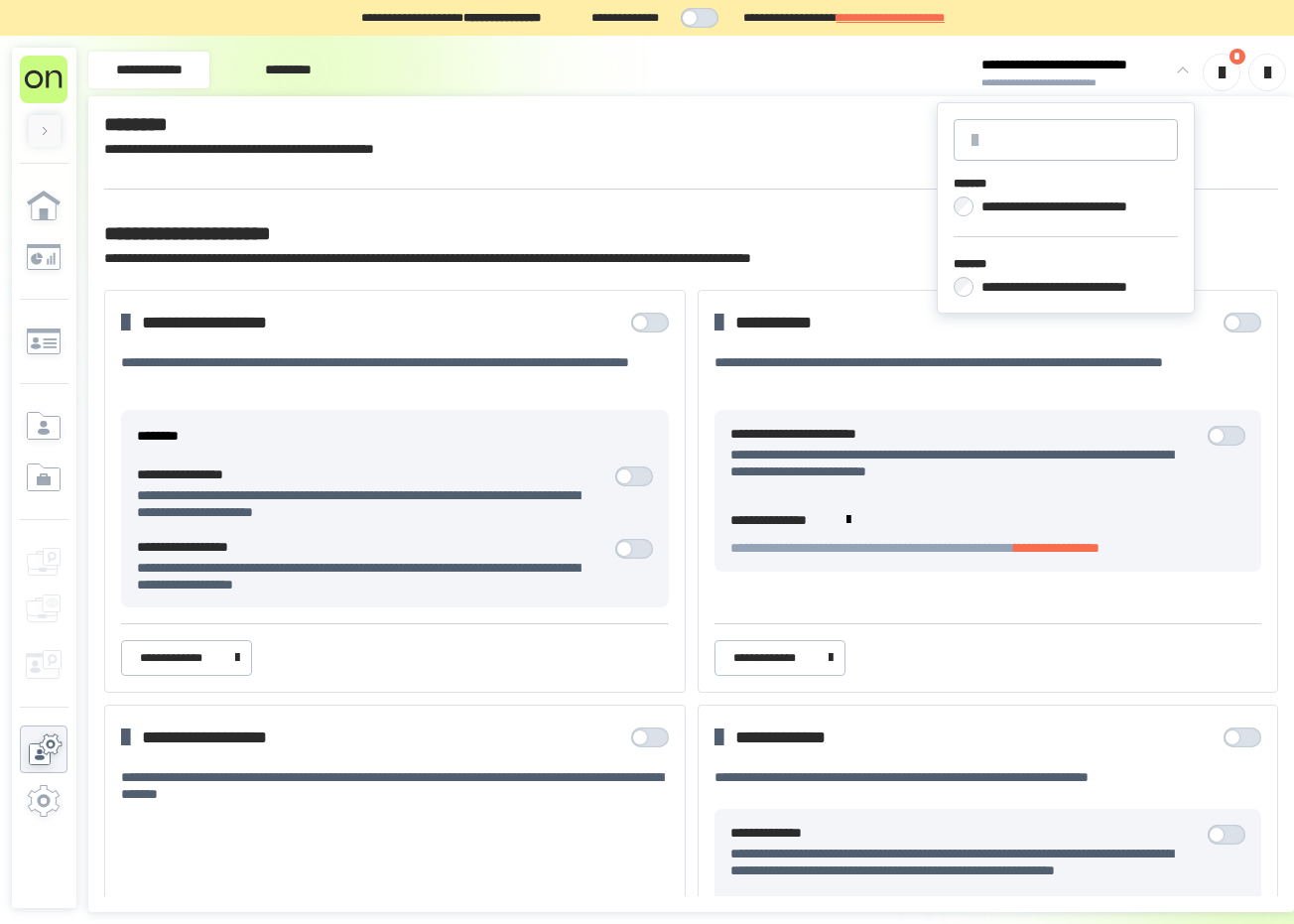 click at bounding box center (1267, 72) 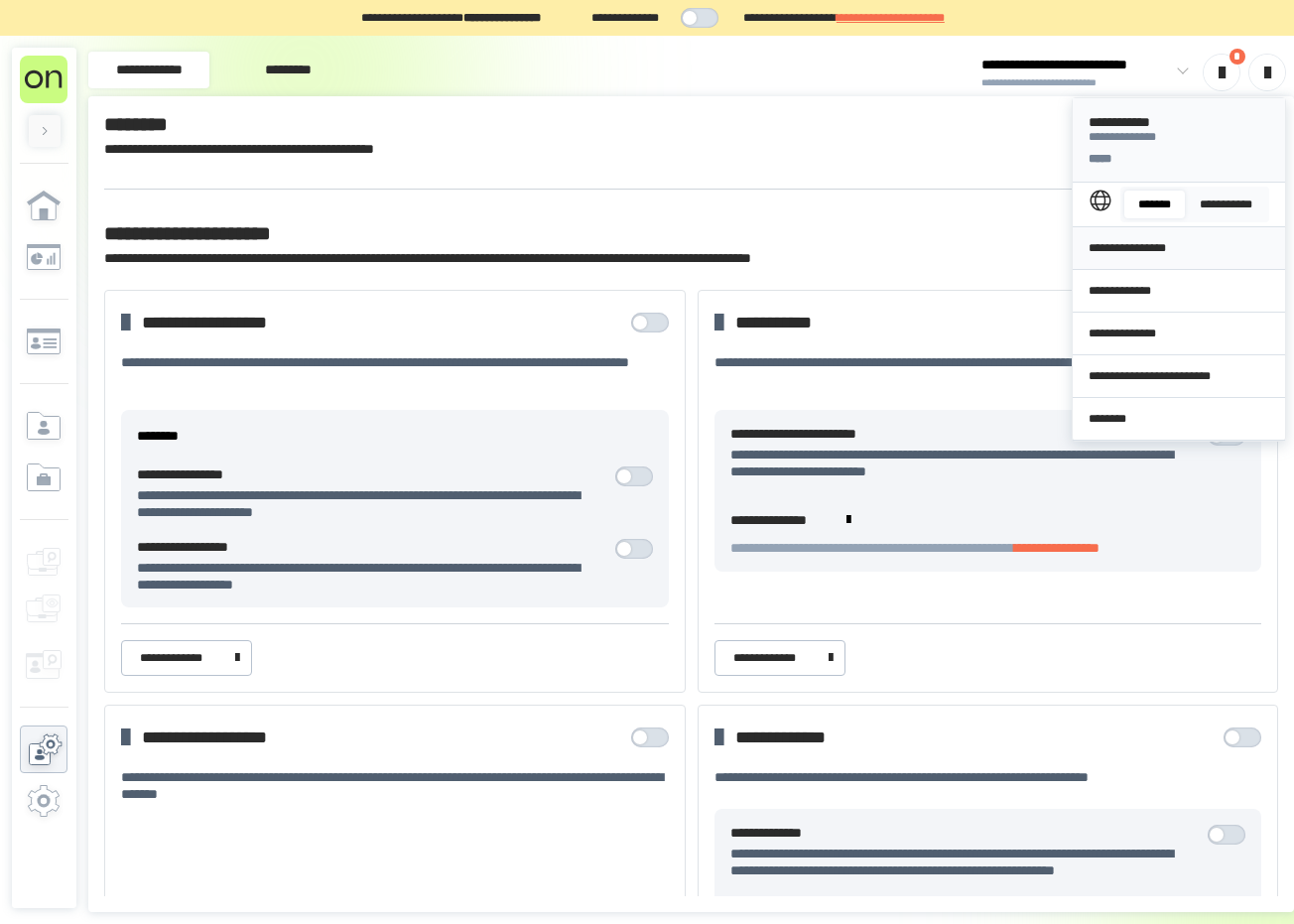 click on "**********" at bounding box center (1179, 248) 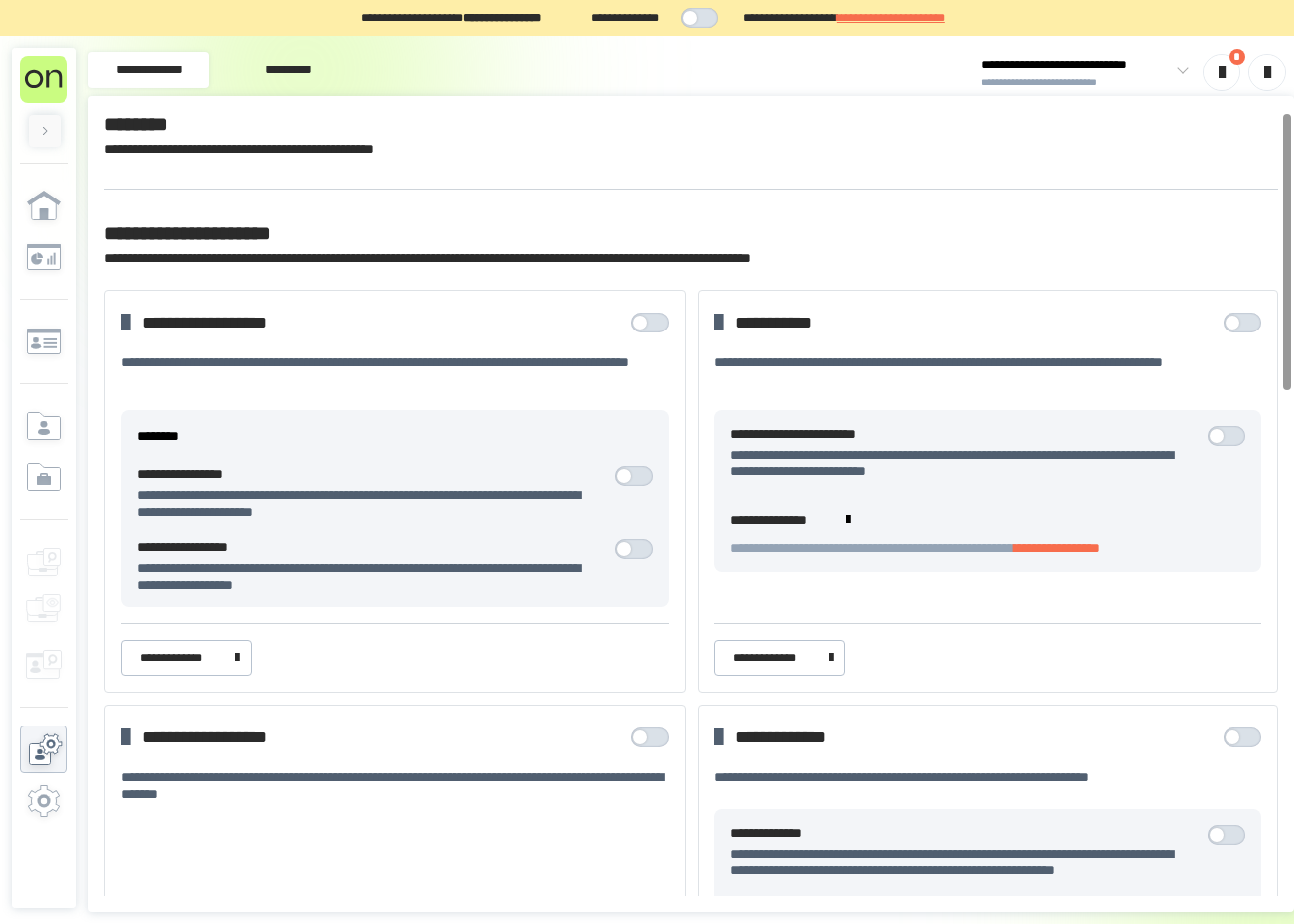 click on "*********" at bounding box center (288, 69) 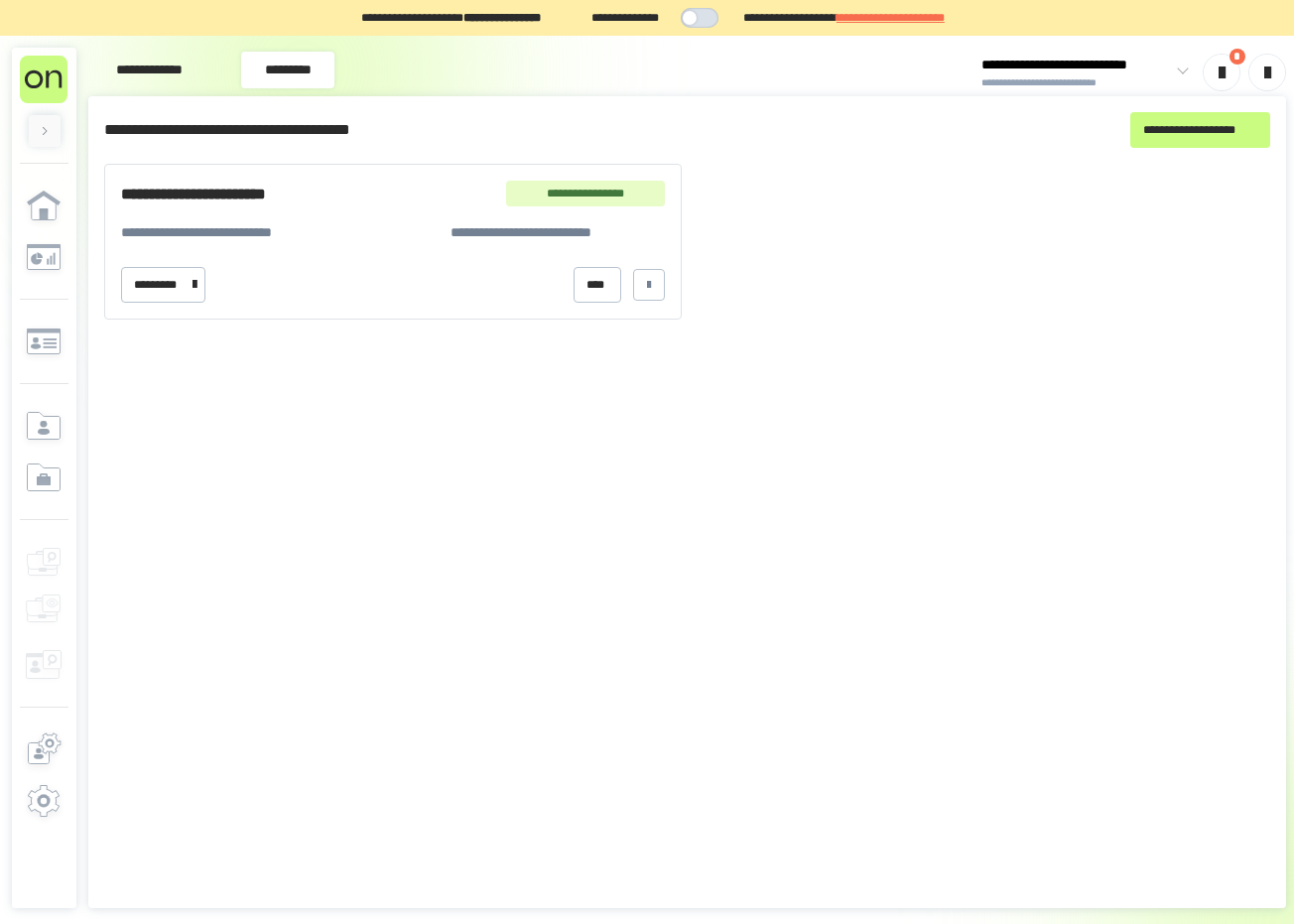 click on "**********" at bounding box center (584, 194) 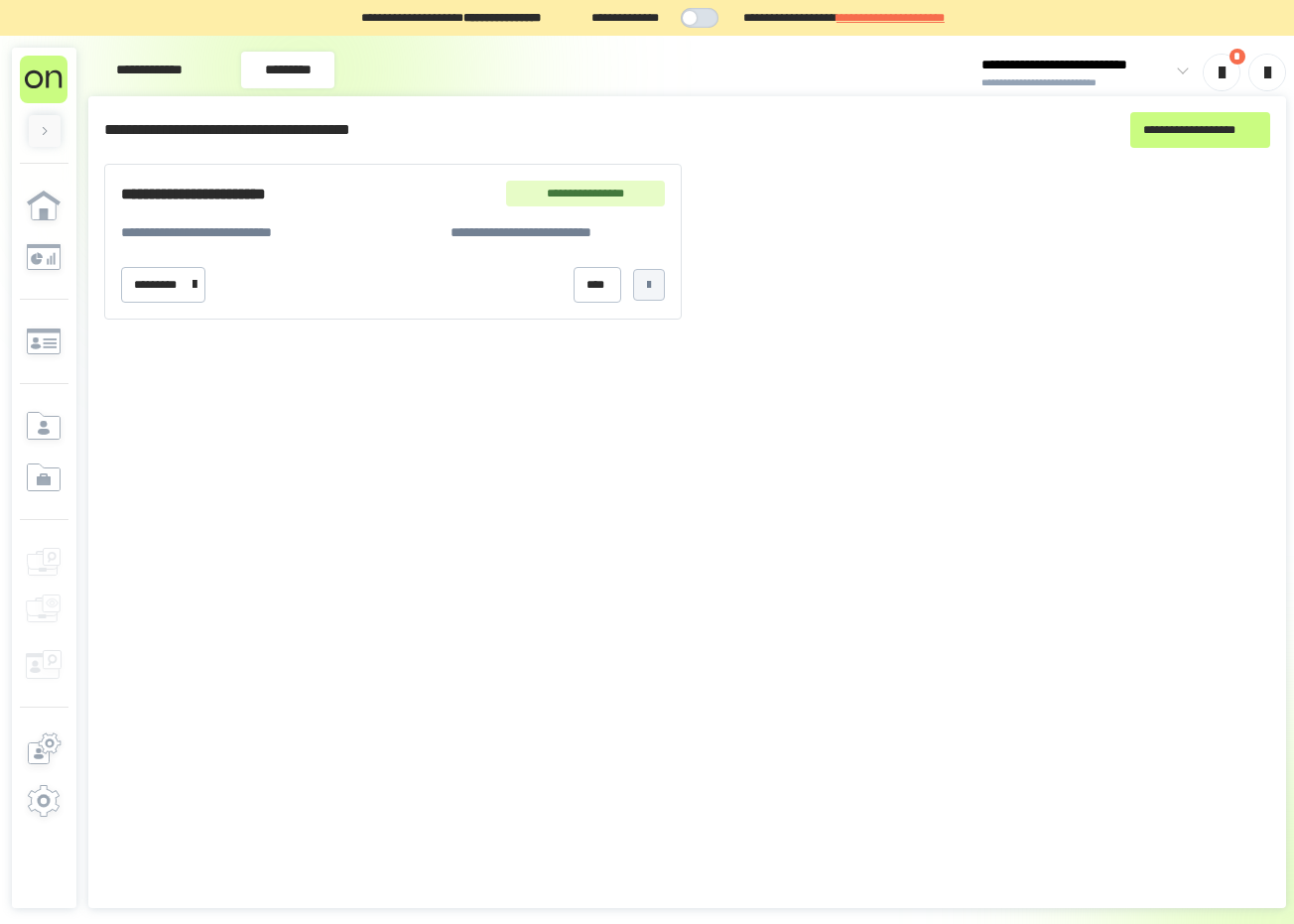 click at bounding box center [649, 285] 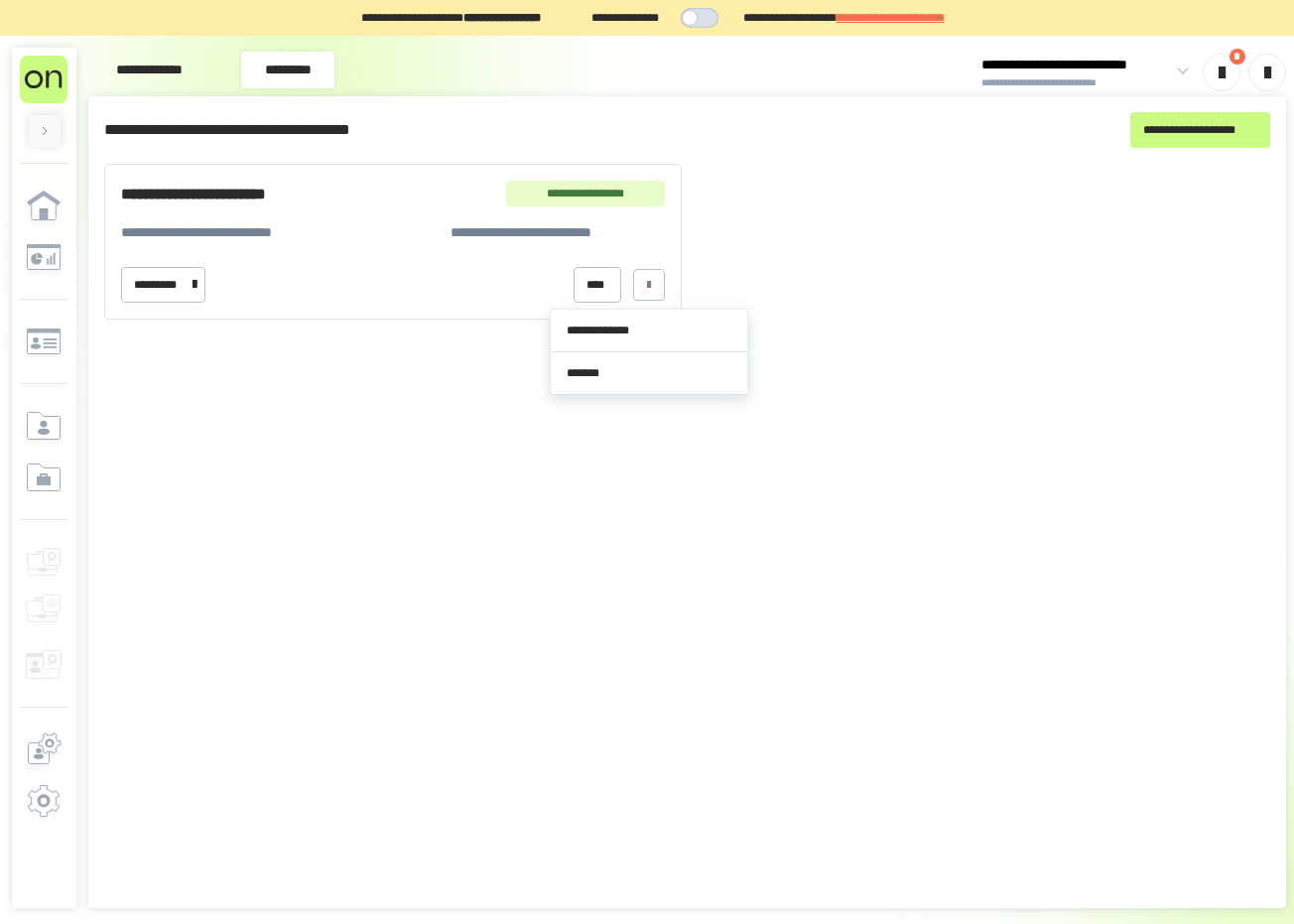 click on "[FIRST] [LAST] [STREET] [CITY] [STATE] [POSTAL_CODE] [COUNTRY] [PHONE]" at bounding box center (687, 241) 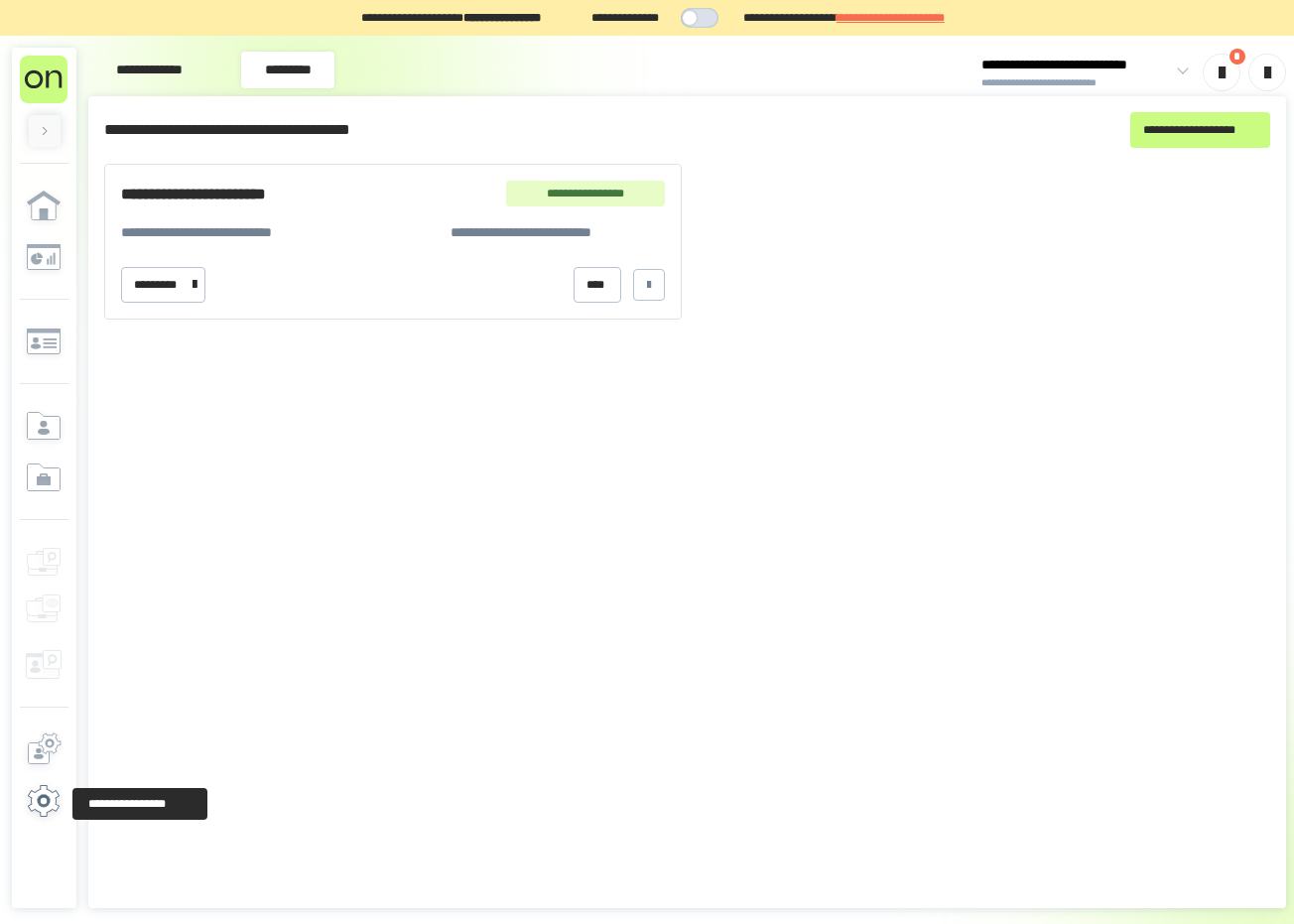 click 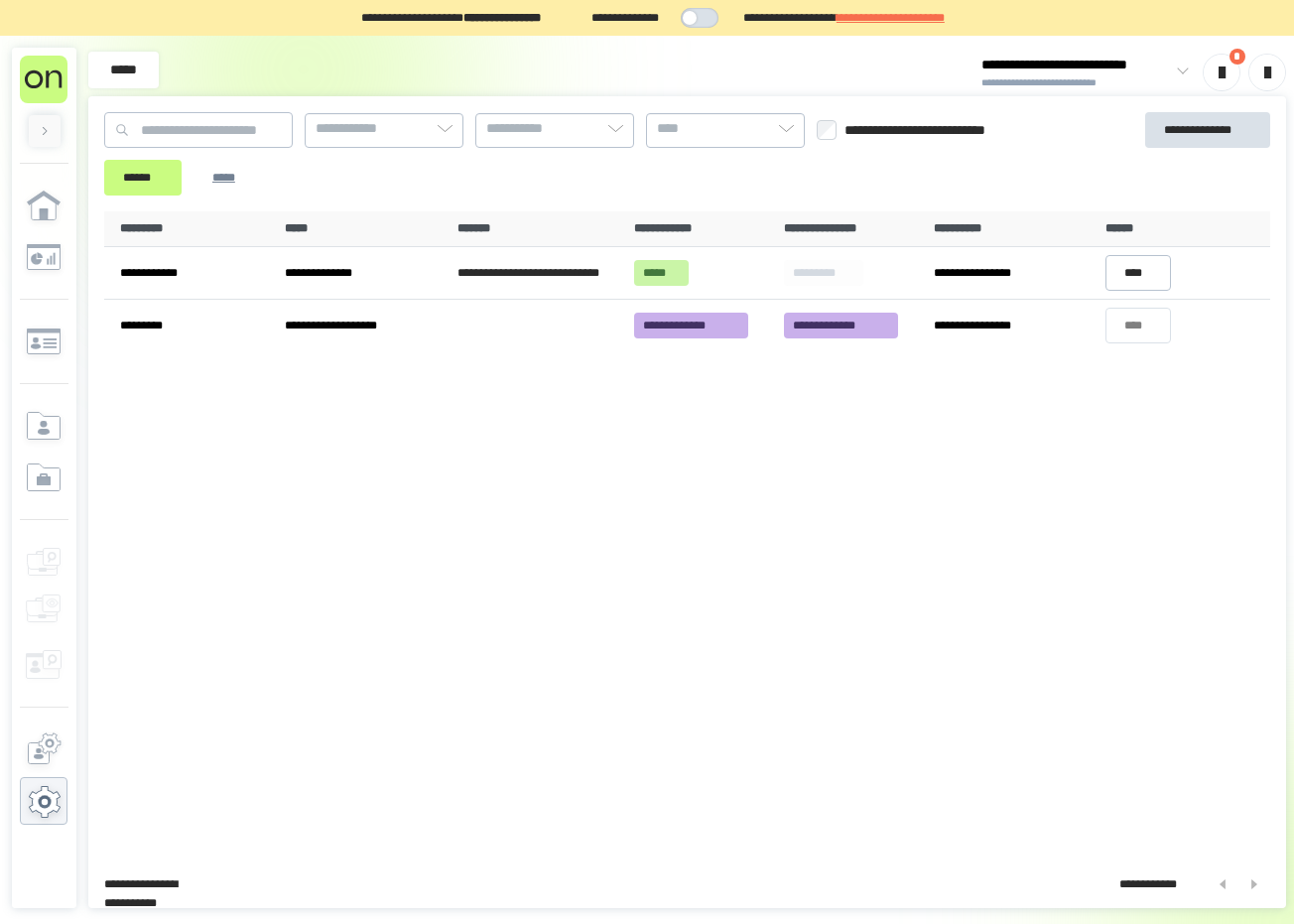 click at bounding box center [1179, 72] 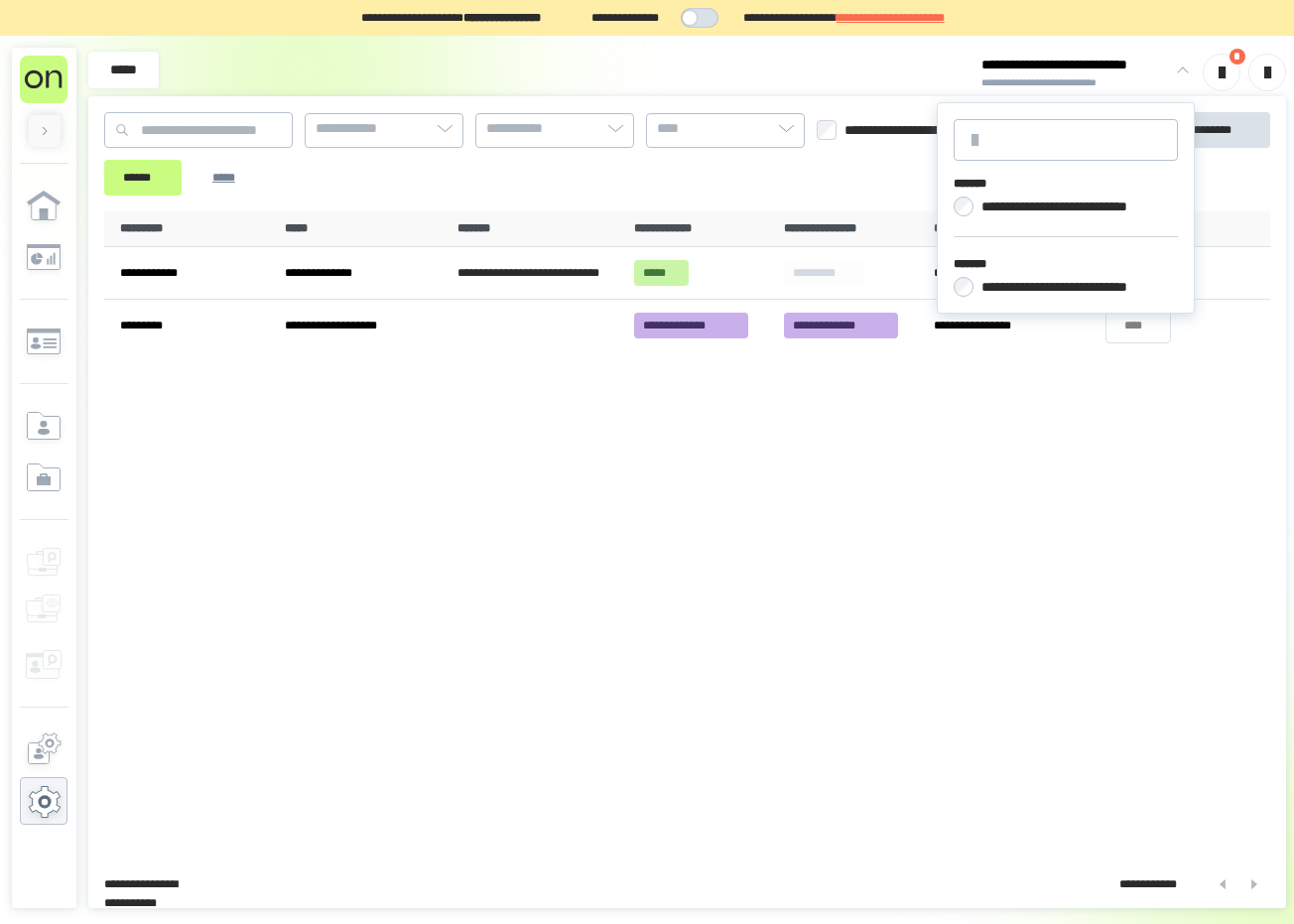 click at bounding box center [1179, 72] 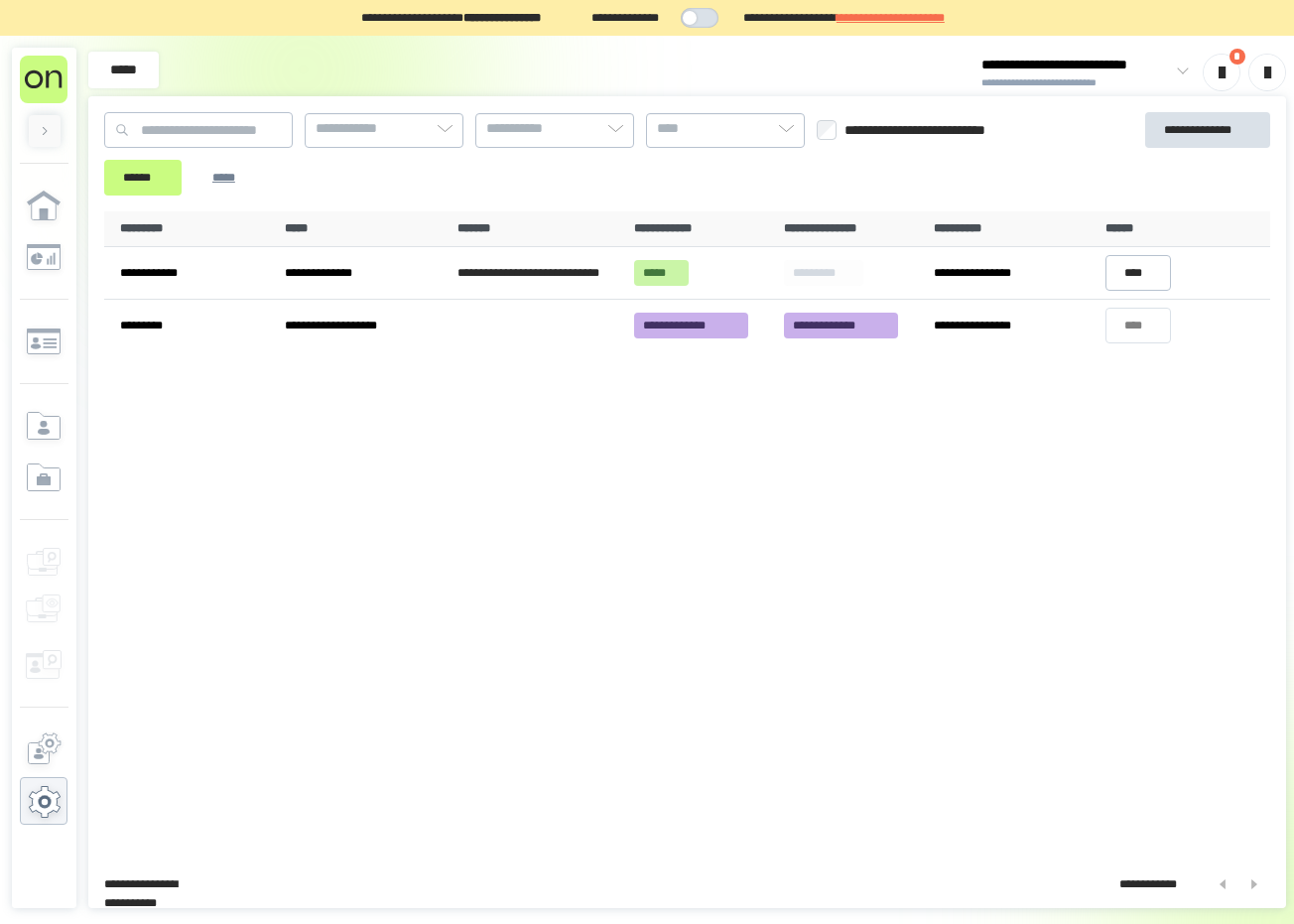 click on "**********" at bounding box center [890, 18] 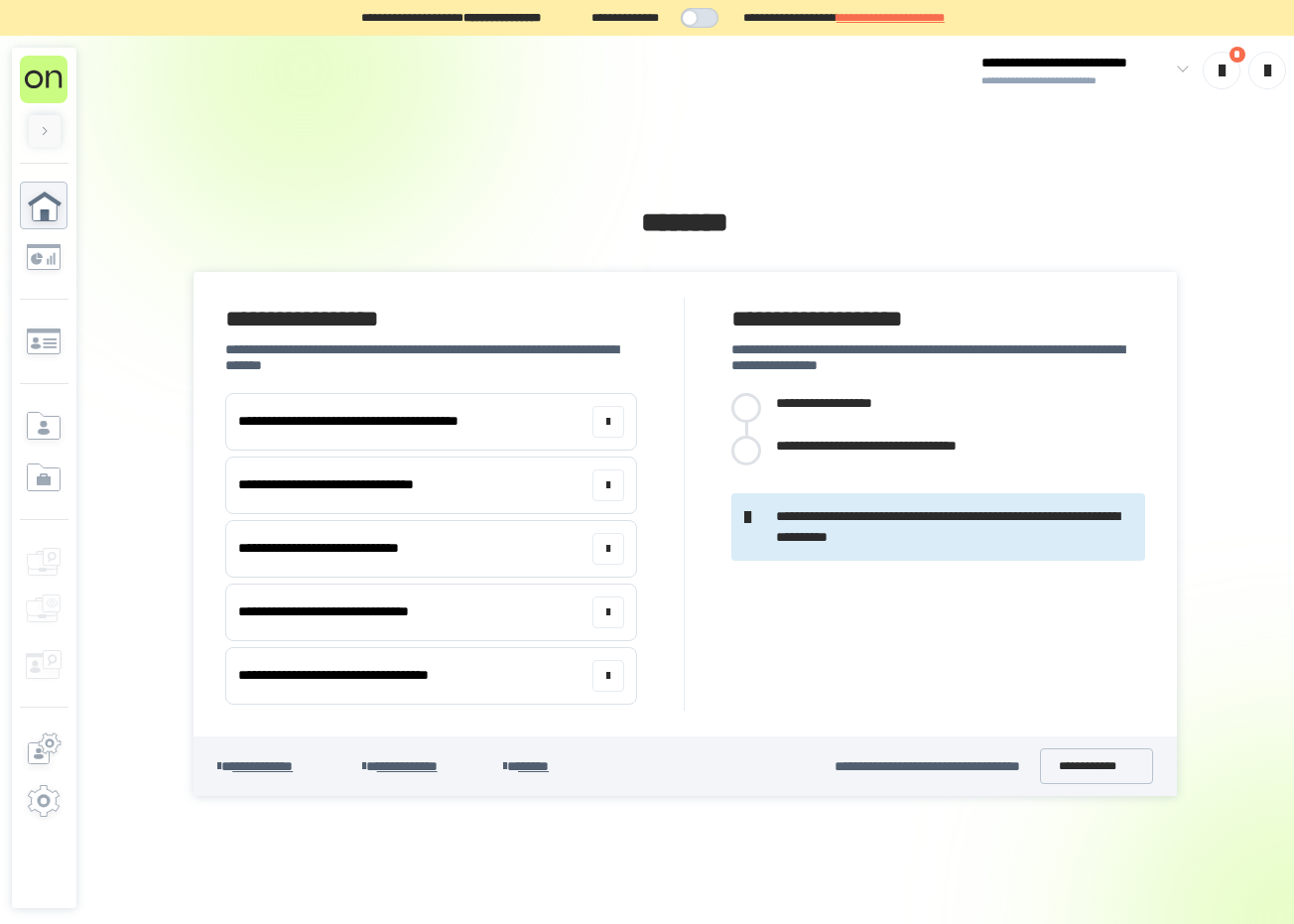 click on "**********" at bounding box center [838, 403] 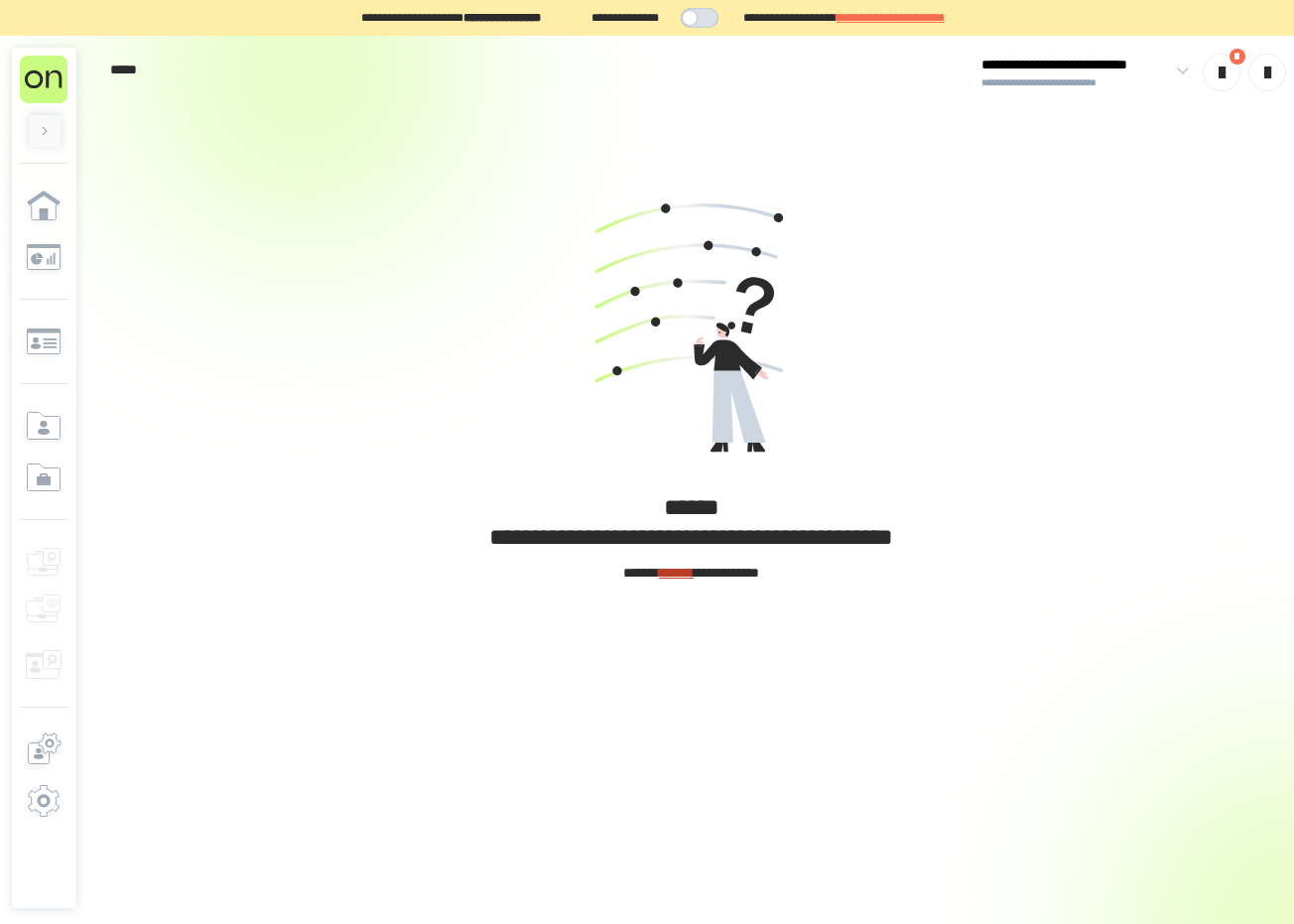 click on "*******" at bounding box center (676, 573) 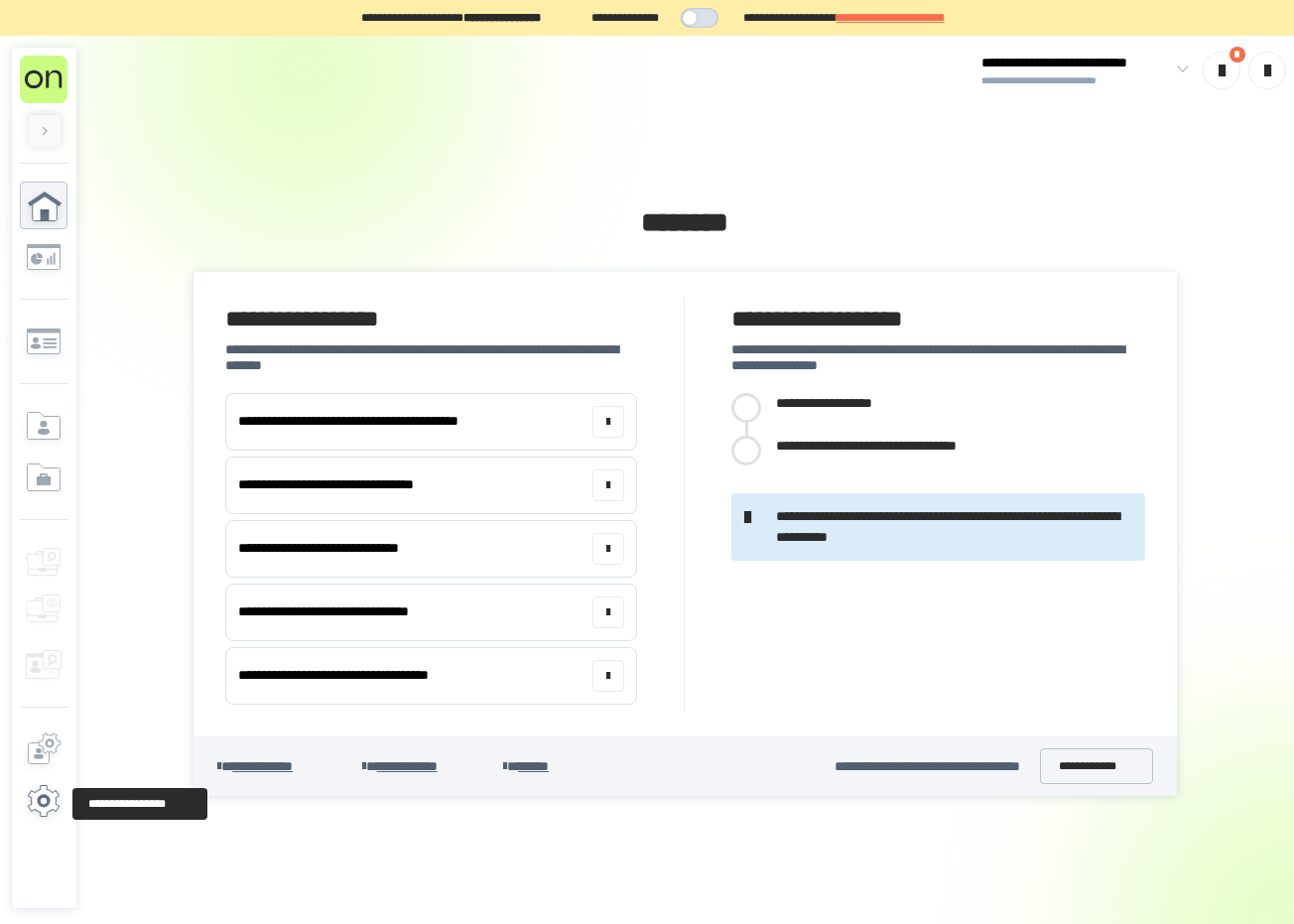 click 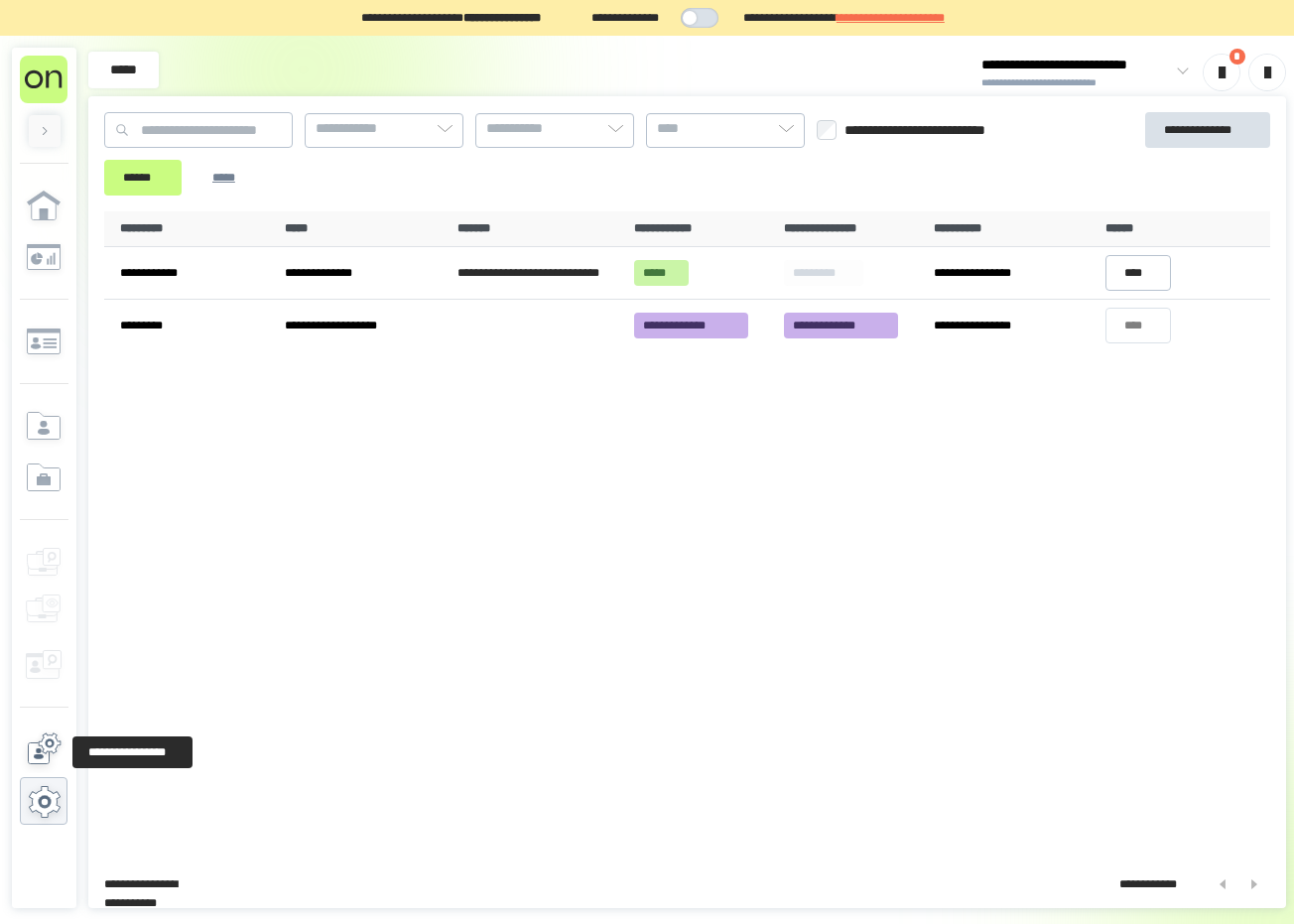 click 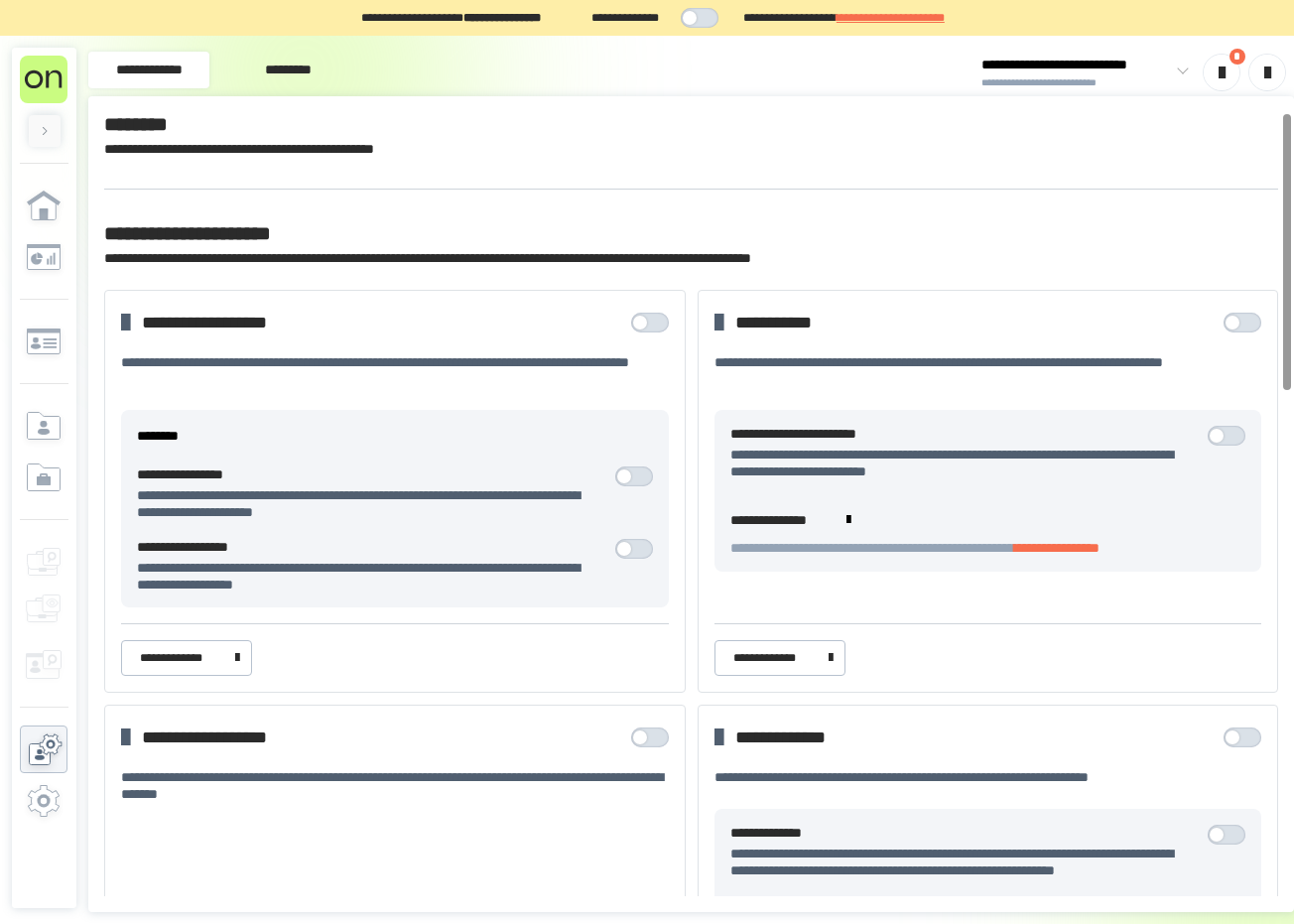 click on "*********" at bounding box center (288, 69) 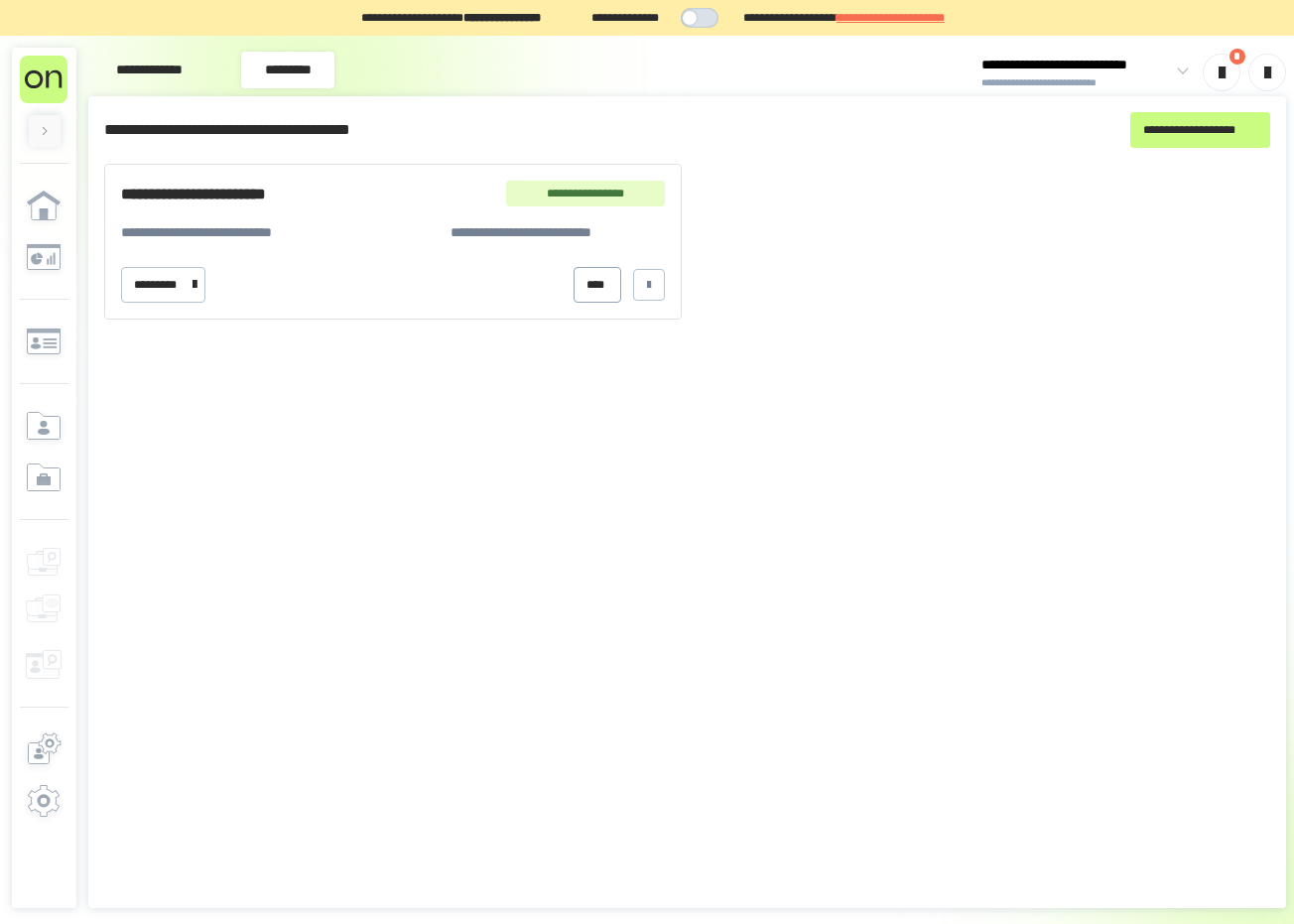 click on "****" at bounding box center (596, 285) 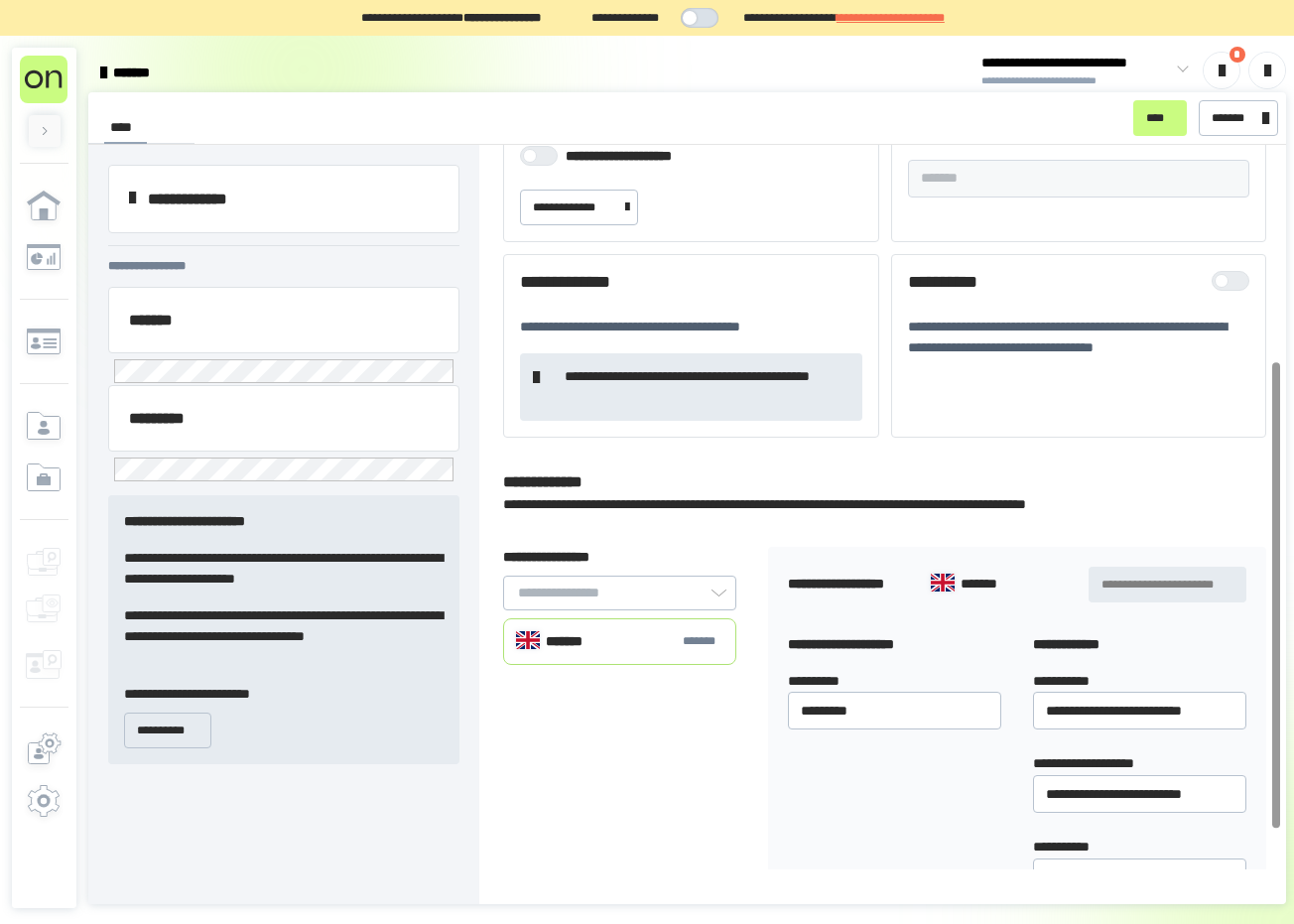 scroll, scrollTop: 338, scrollLeft: 0, axis: vertical 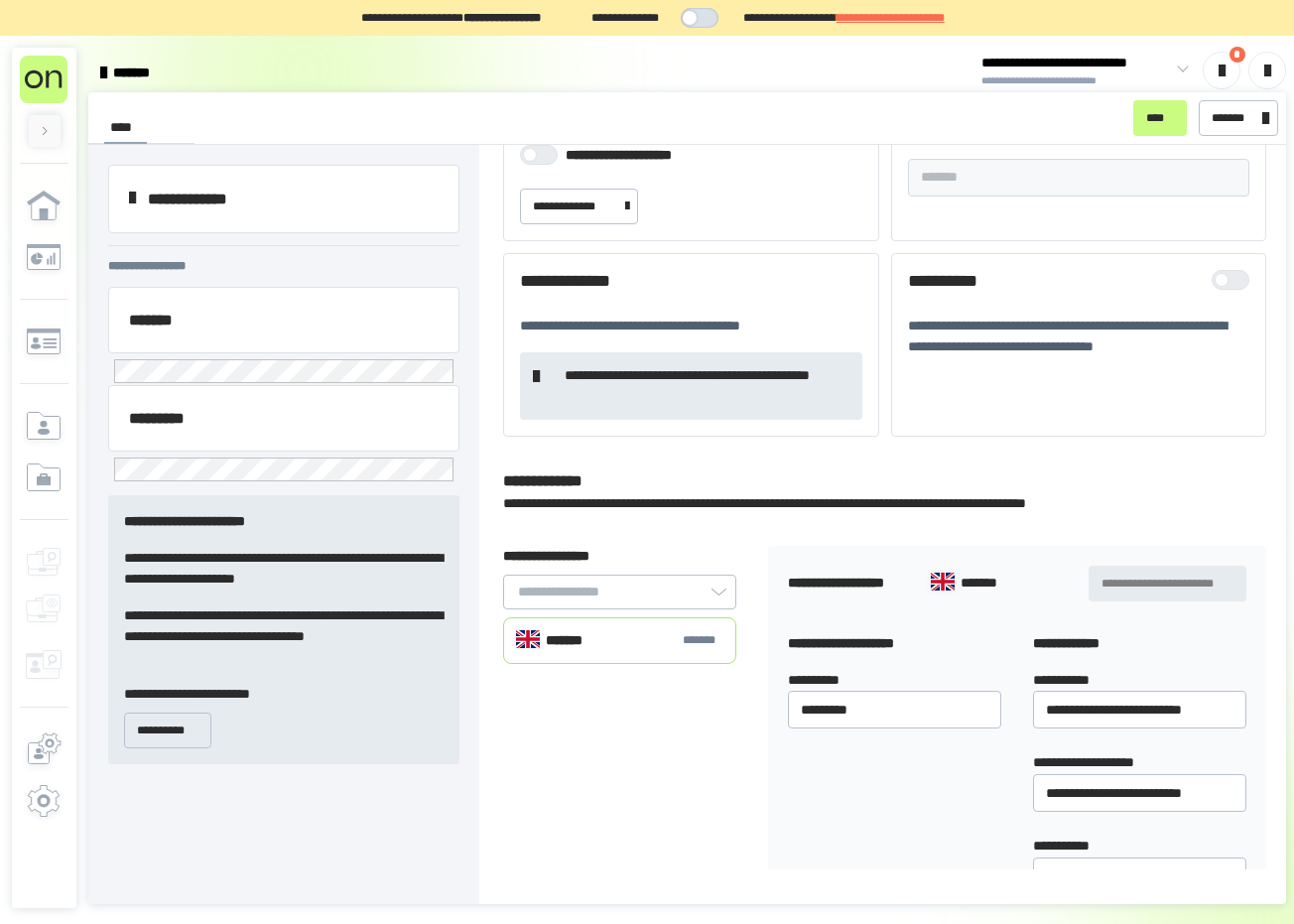click at bounding box center [45, 131] 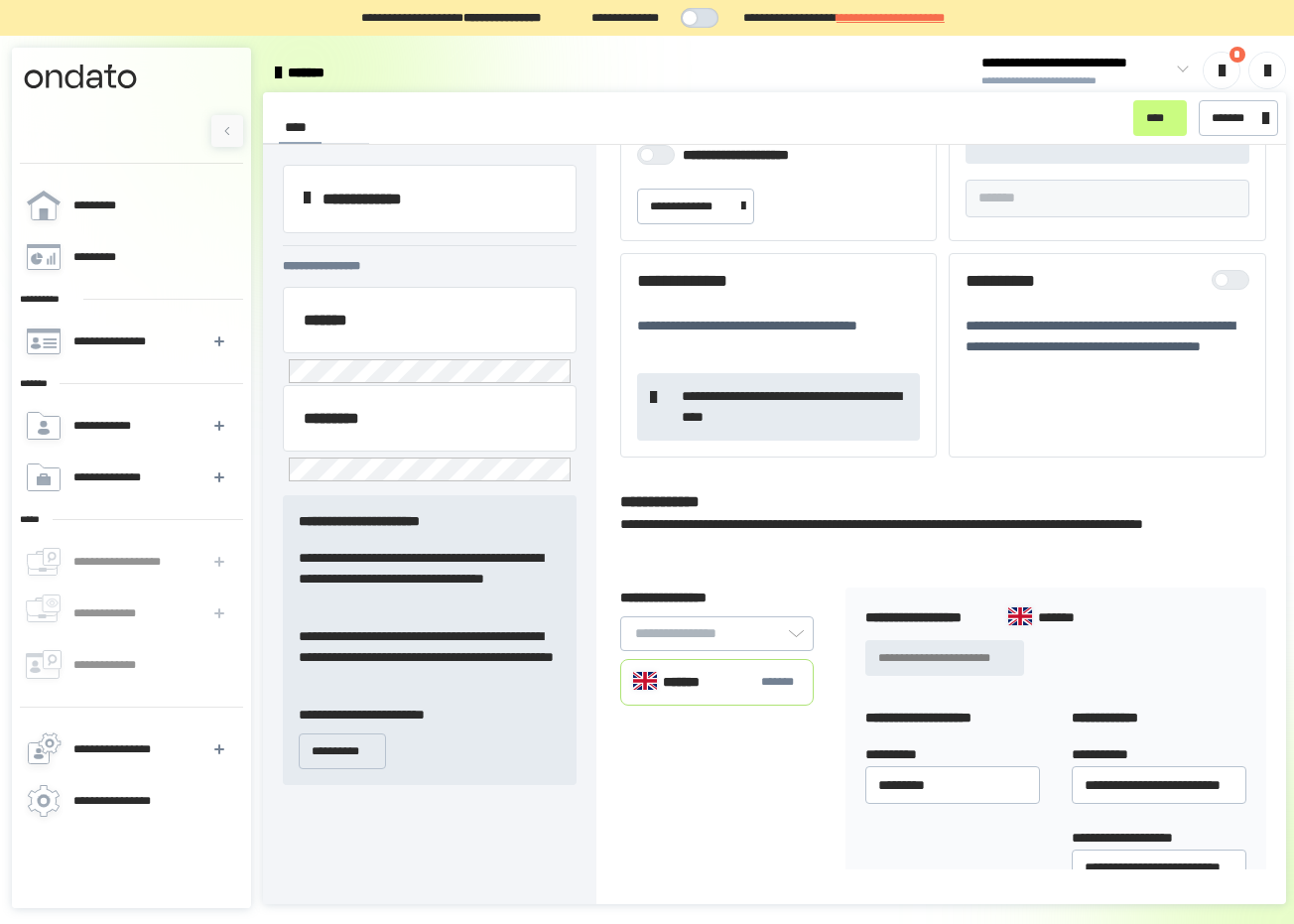 click on "*******" at bounding box center (316, 72) 